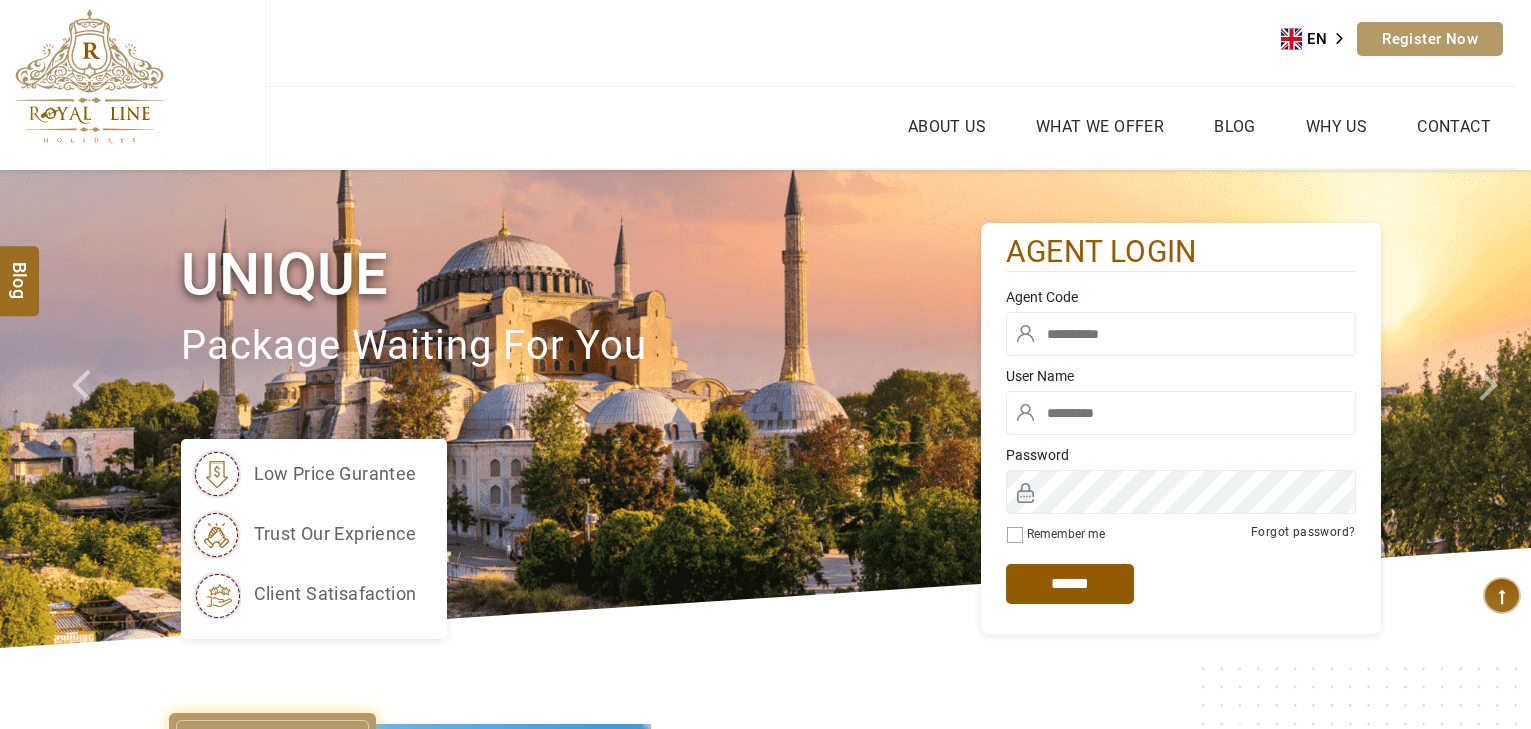 scroll, scrollTop: 0, scrollLeft: 0, axis: both 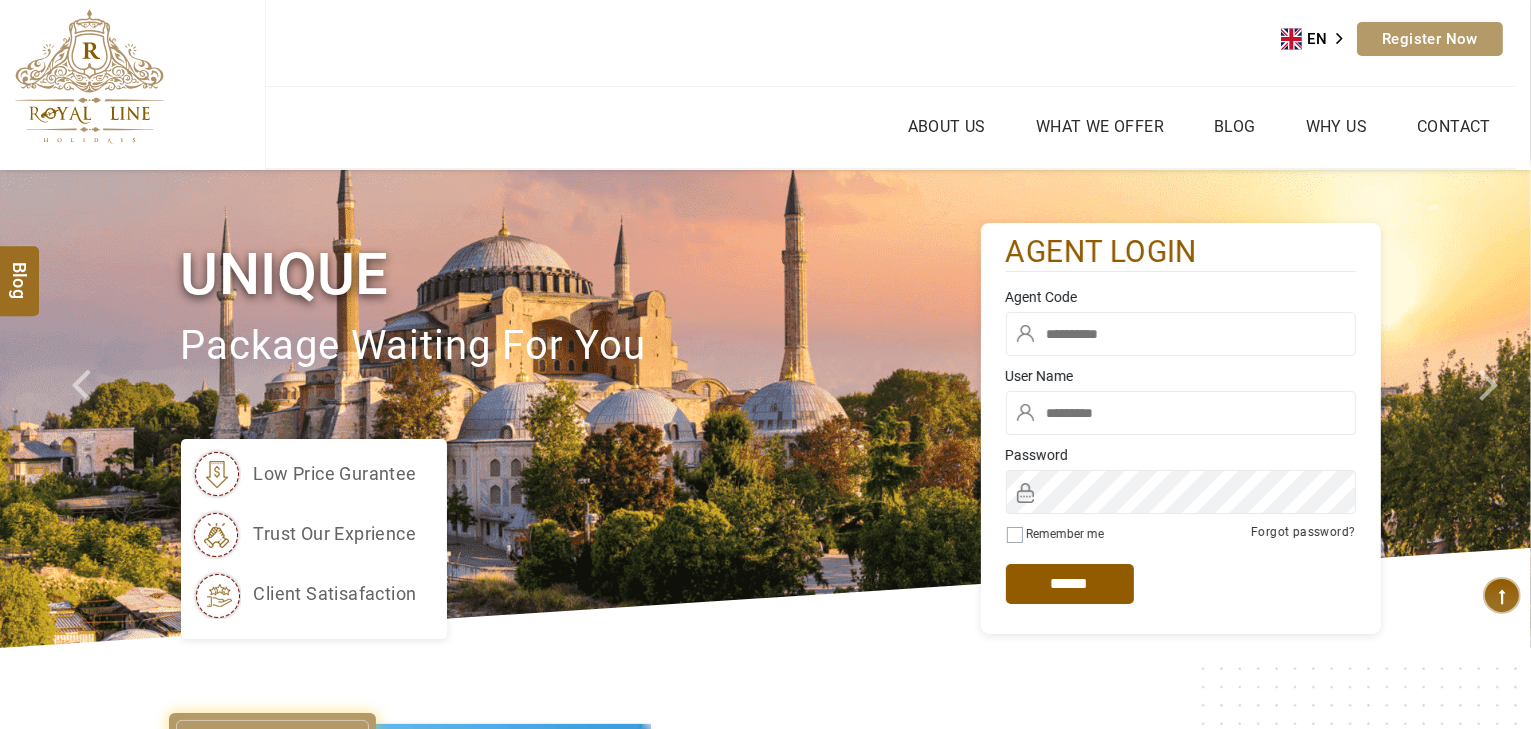 type on "*****" 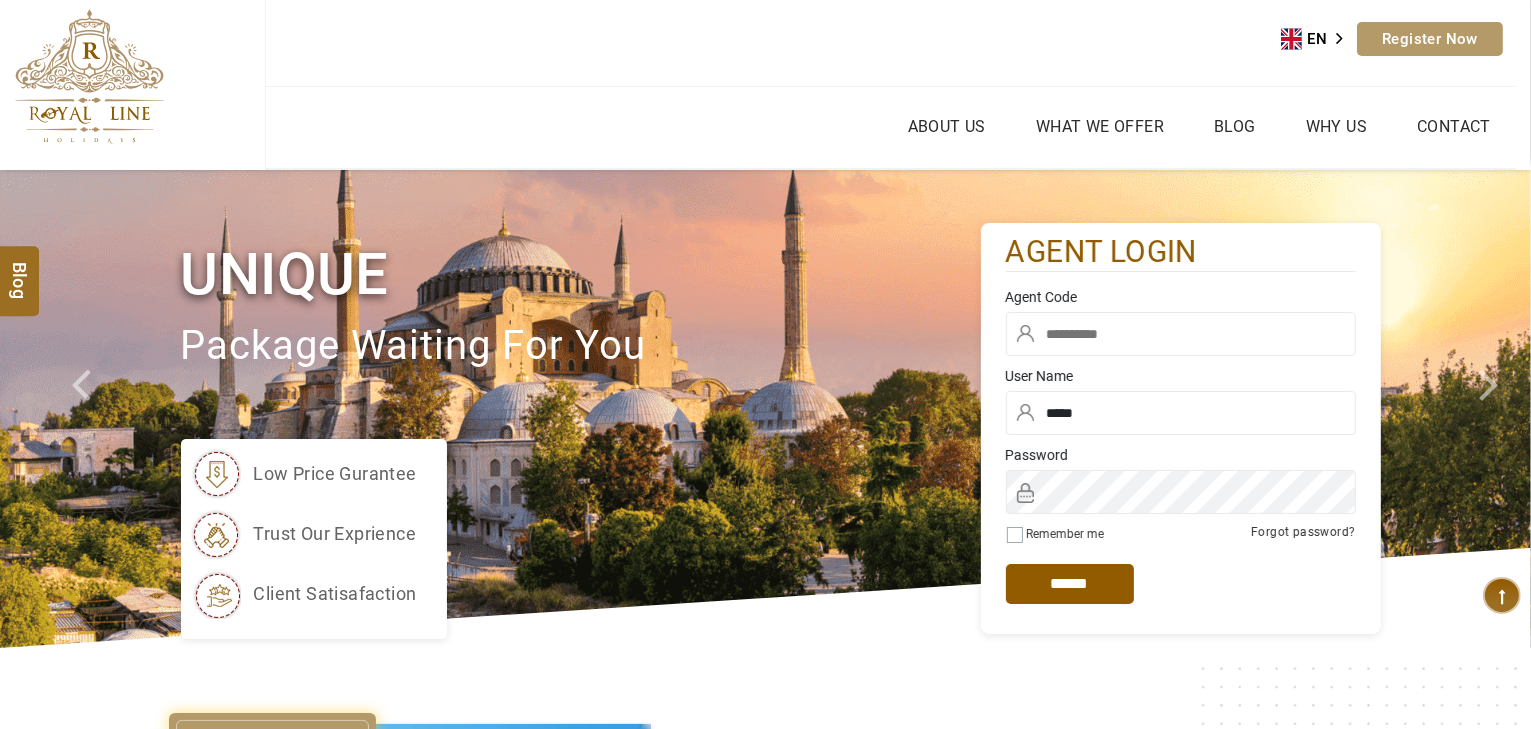 click at bounding box center (1181, 334) 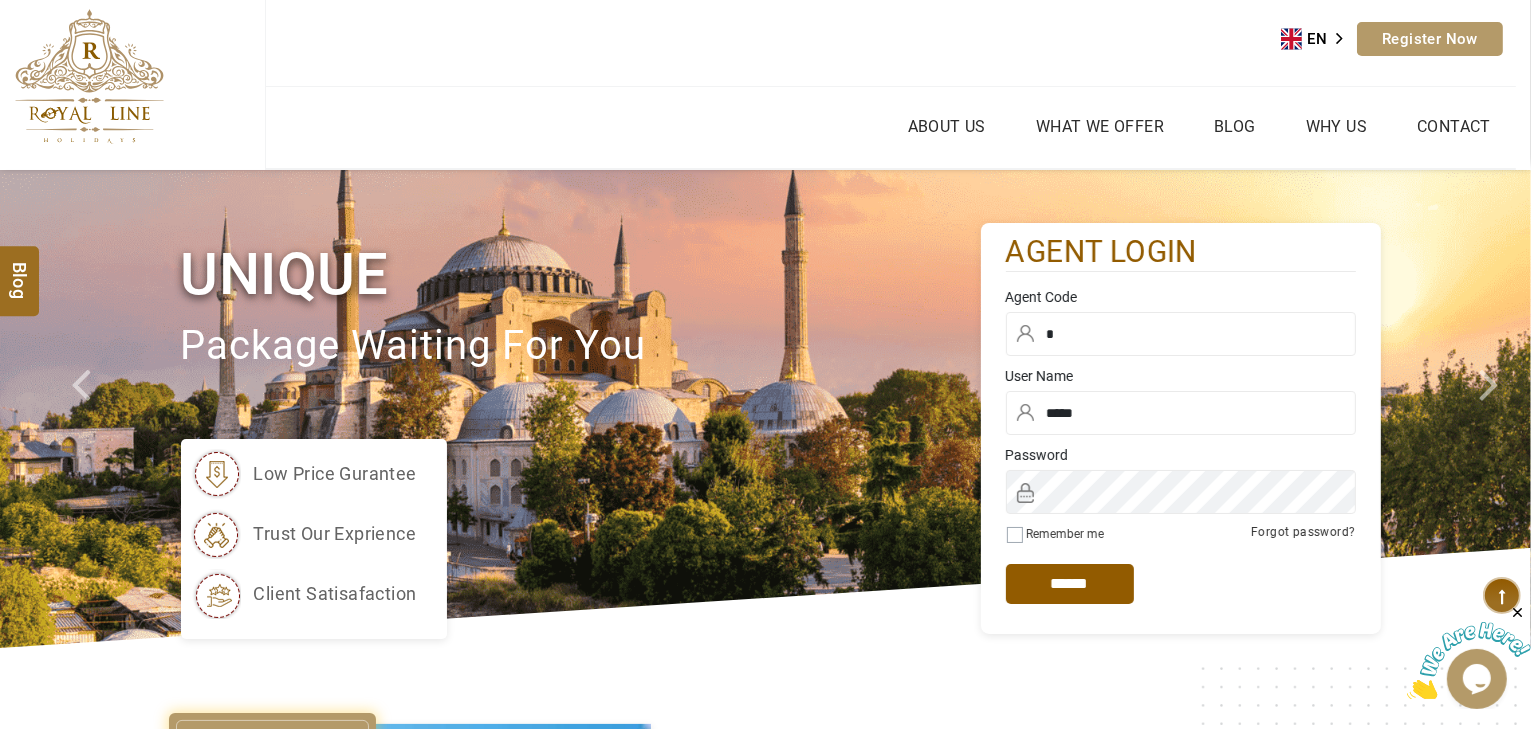 scroll, scrollTop: 0, scrollLeft: 0, axis: both 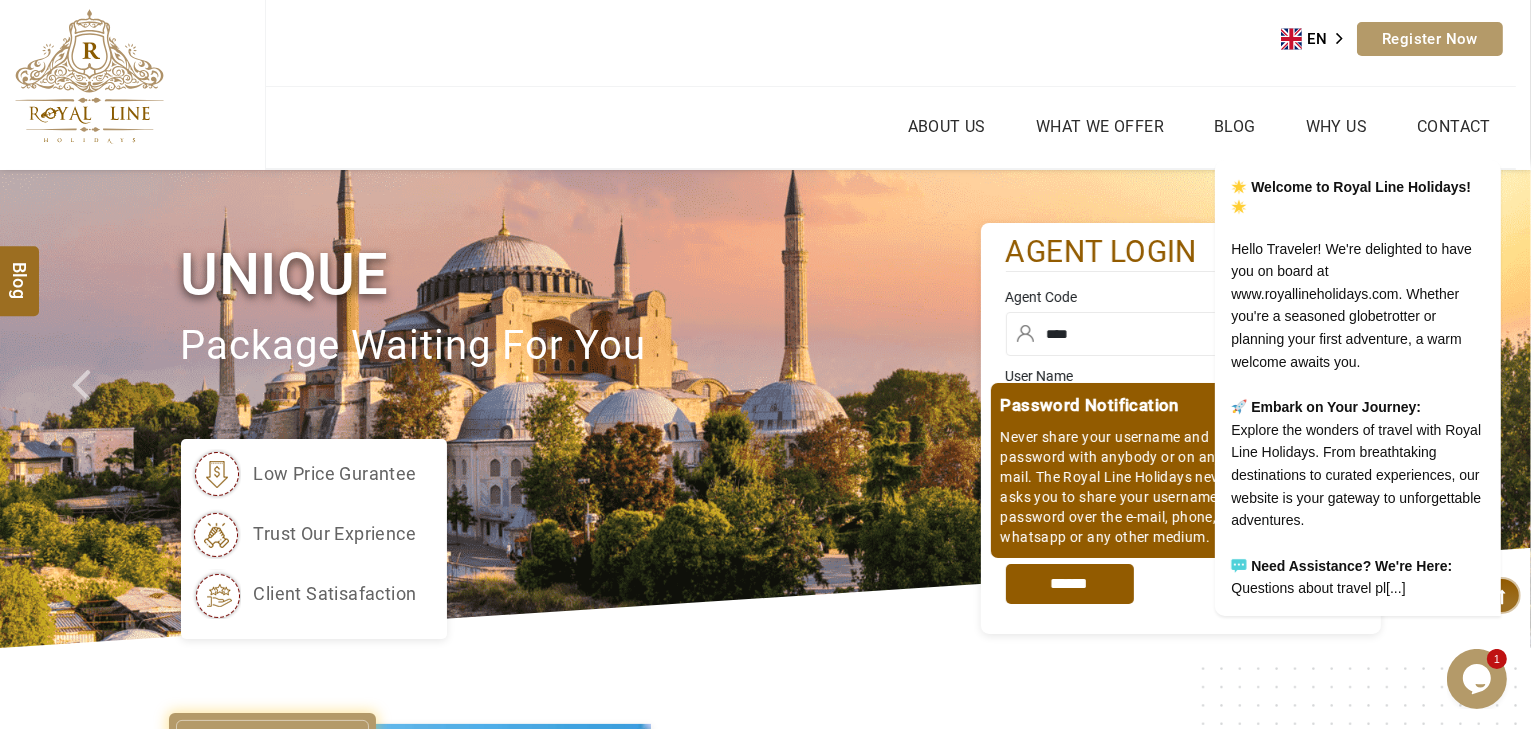 type on "****" 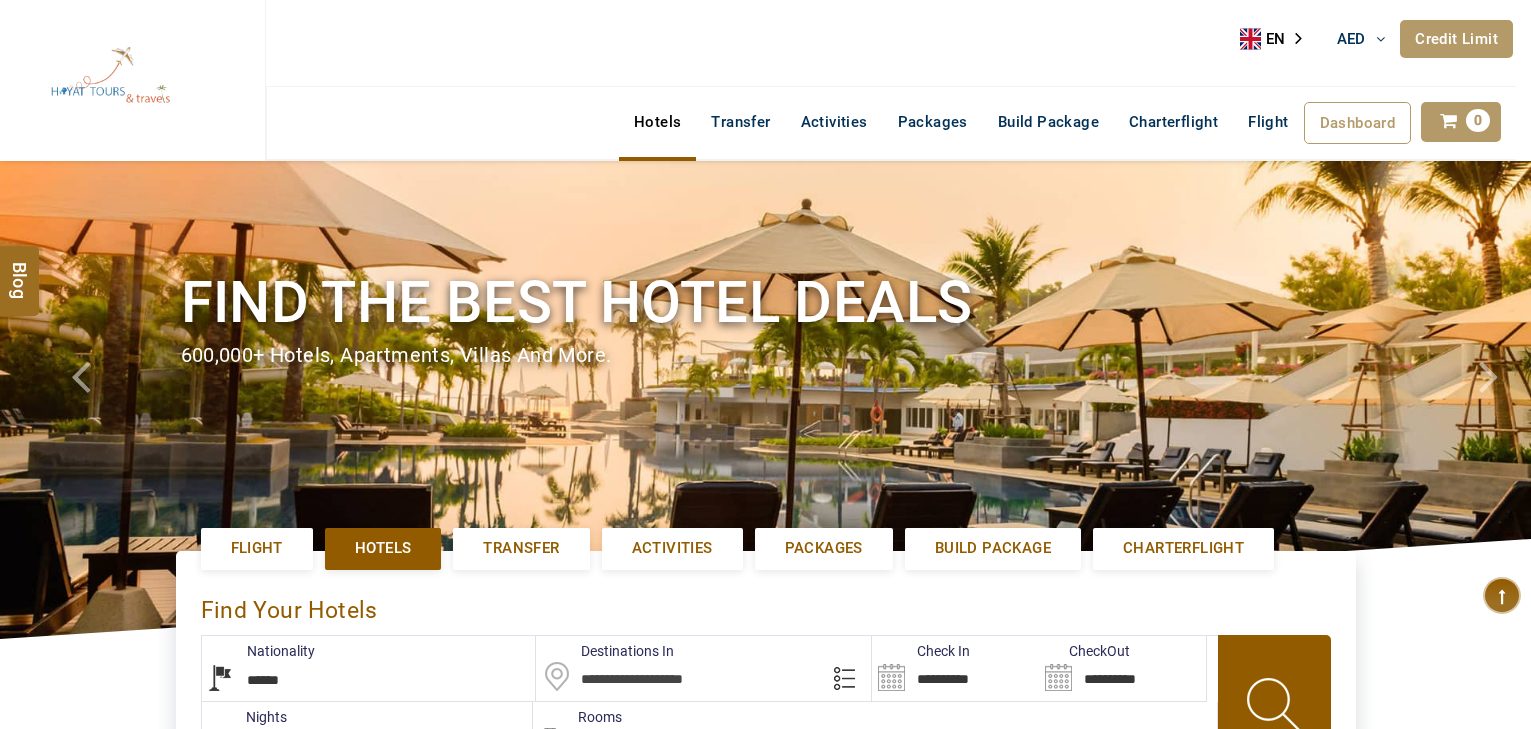 select on "******" 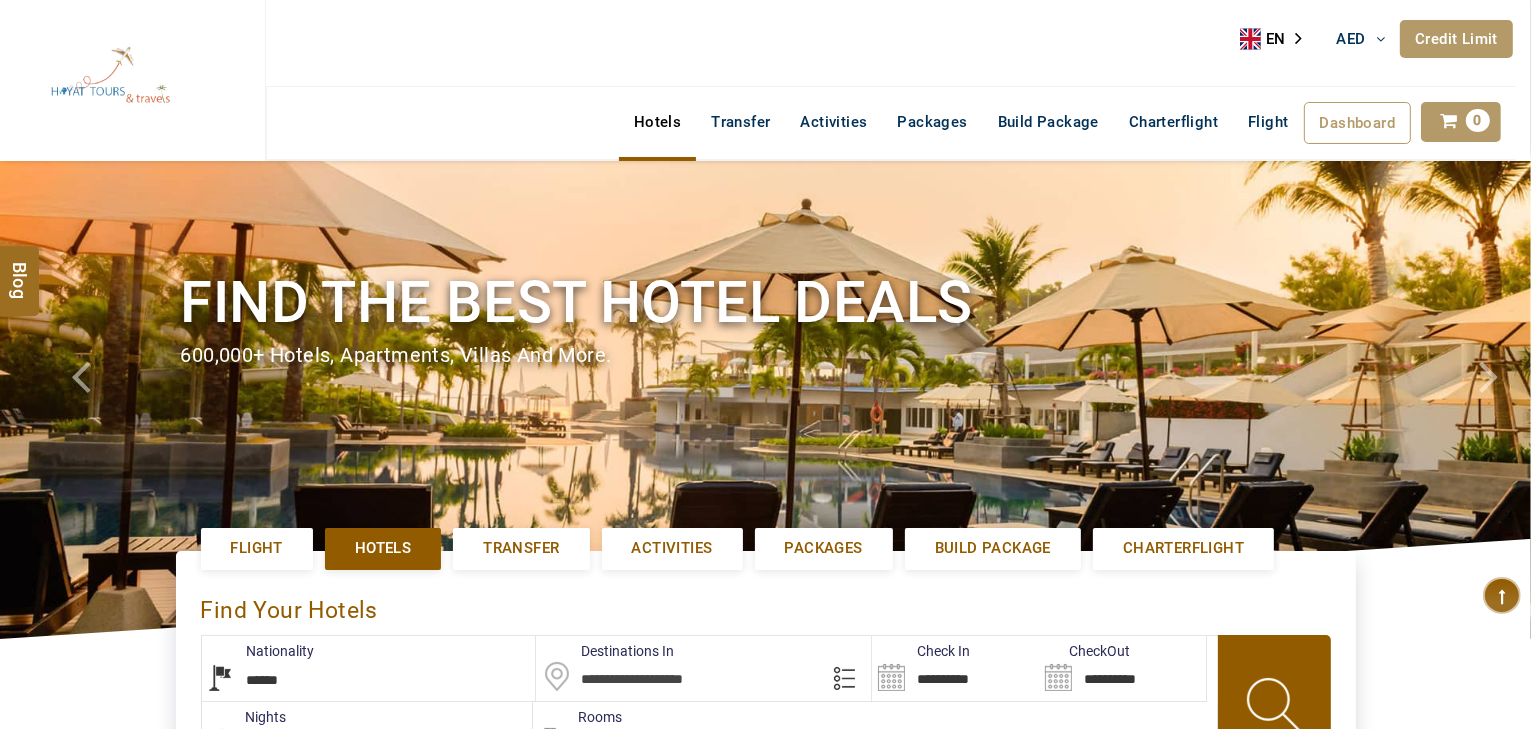 type on "**********" 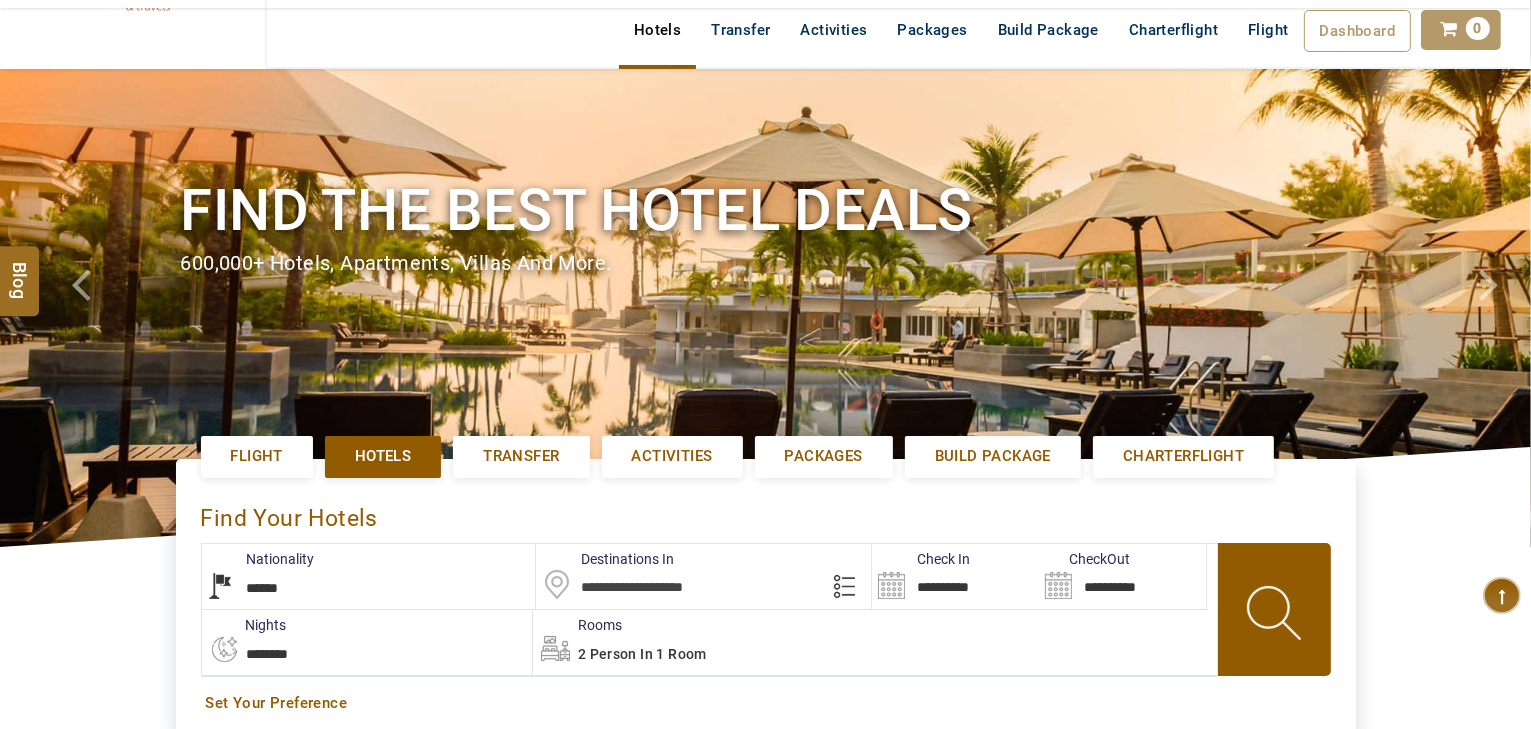 scroll, scrollTop: 240, scrollLeft: 0, axis: vertical 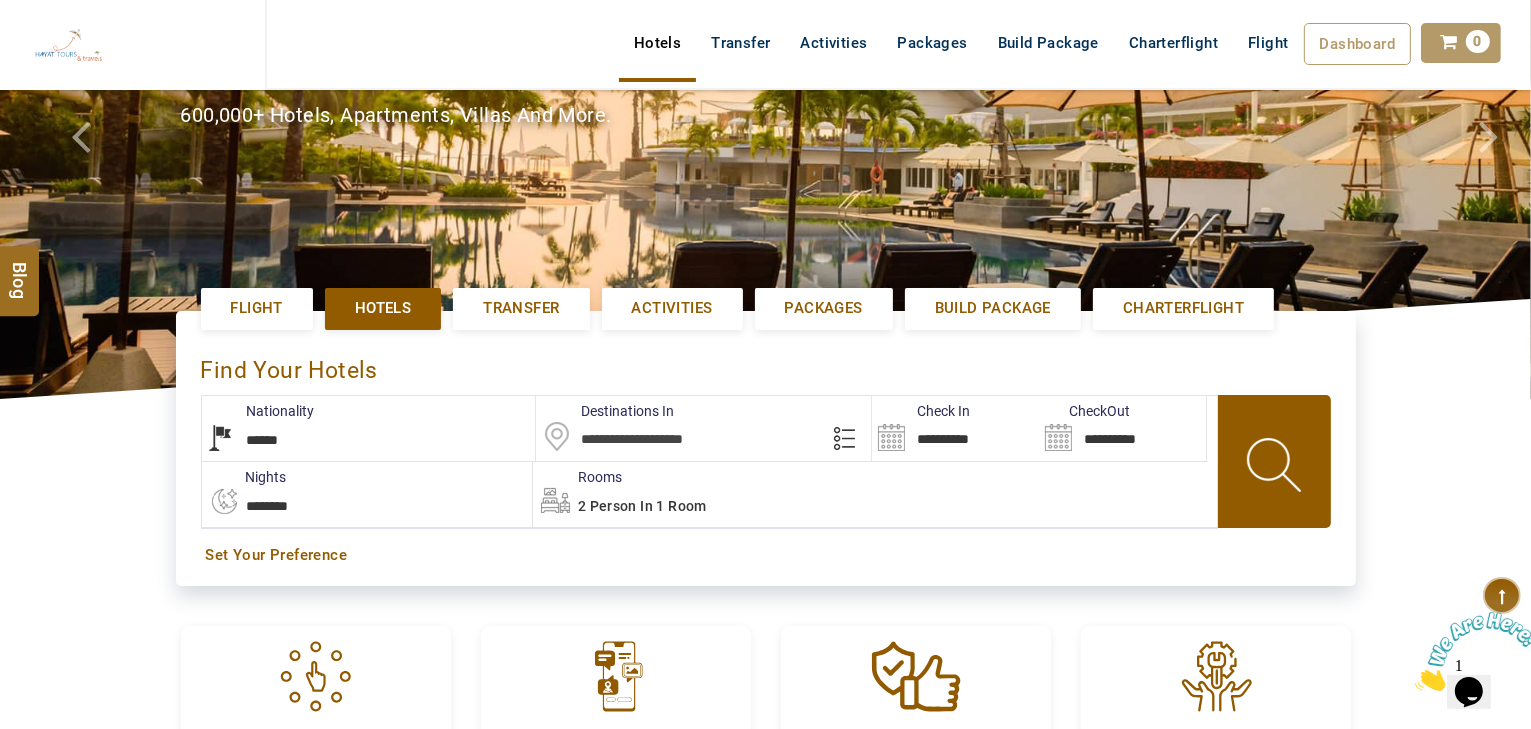 click on "**********" at bounding box center [369, 428] 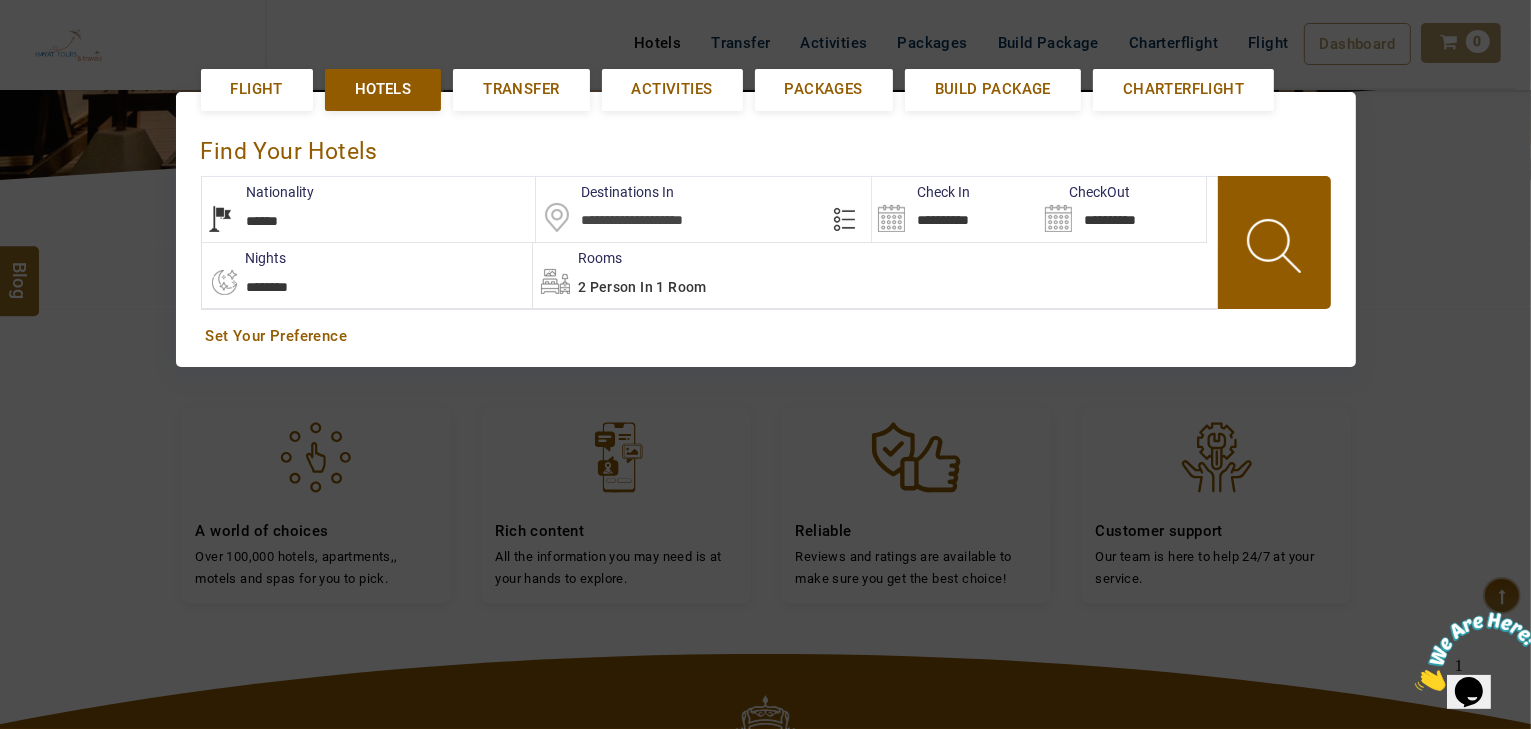 scroll, scrollTop: 460, scrollLeft: 0, axis: vertical 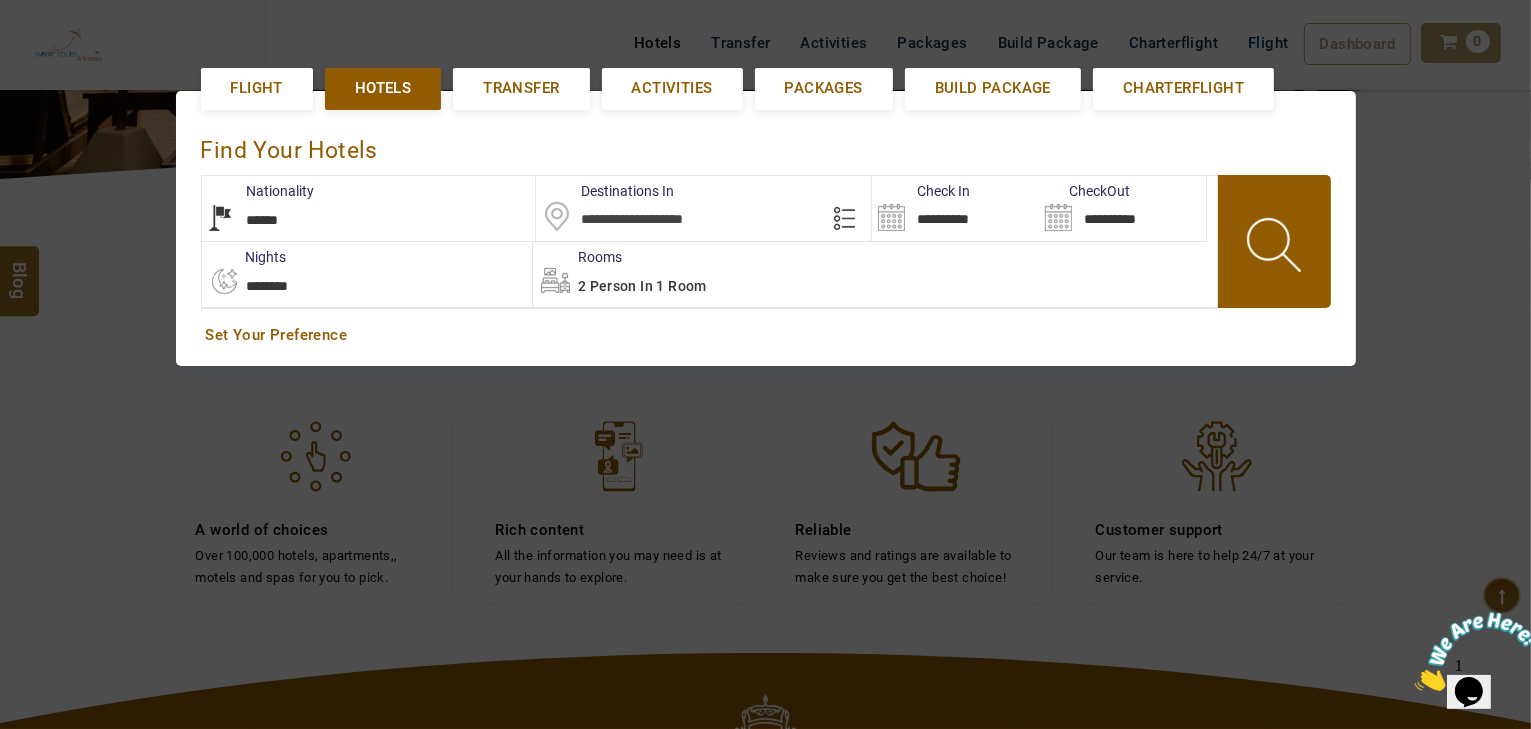 click at bounding box center (703, 208) 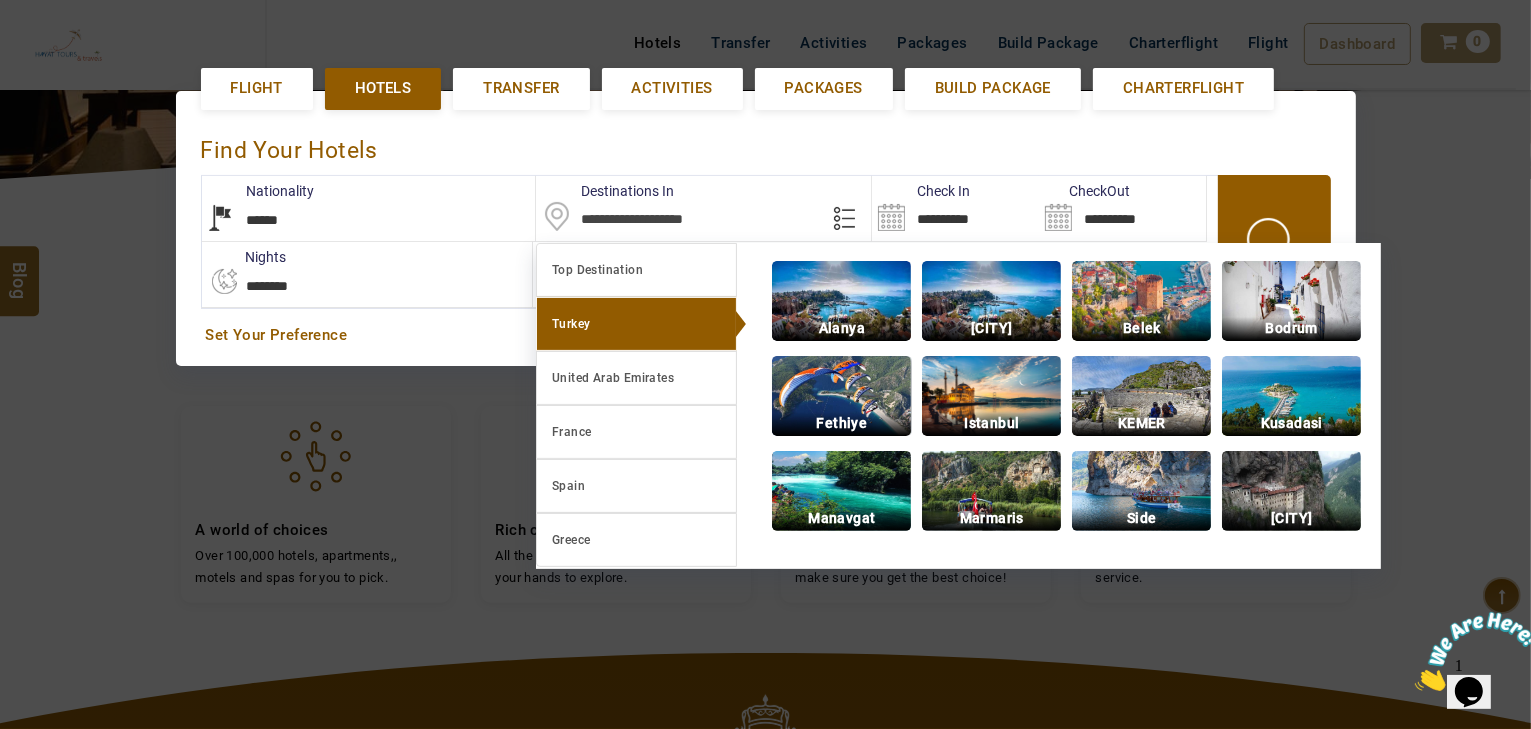 click at bounding box center [841, 396] 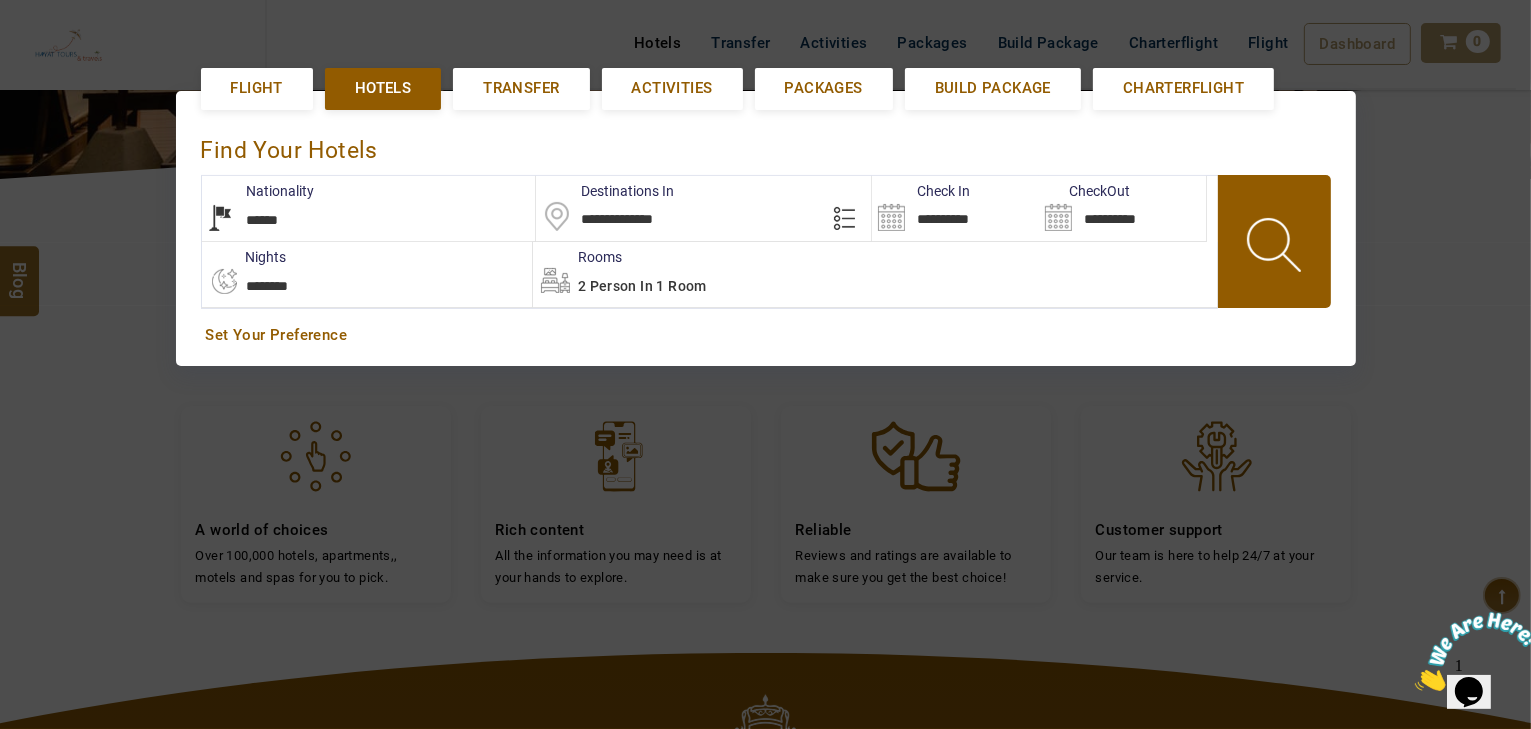 click on "2 Person in    1 Room" at bounding box center [875, 274] 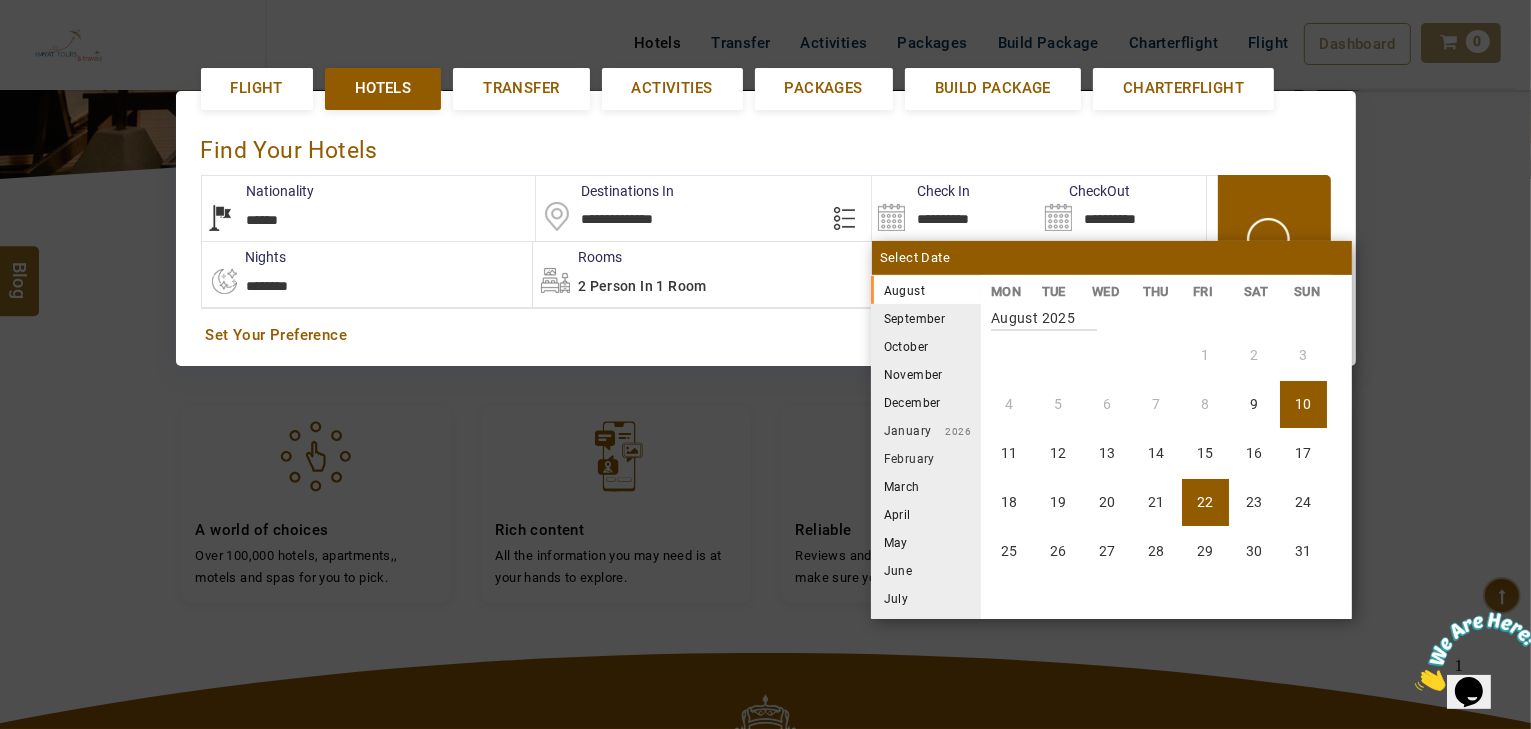click on "22" at bounding box center [1205, 502] 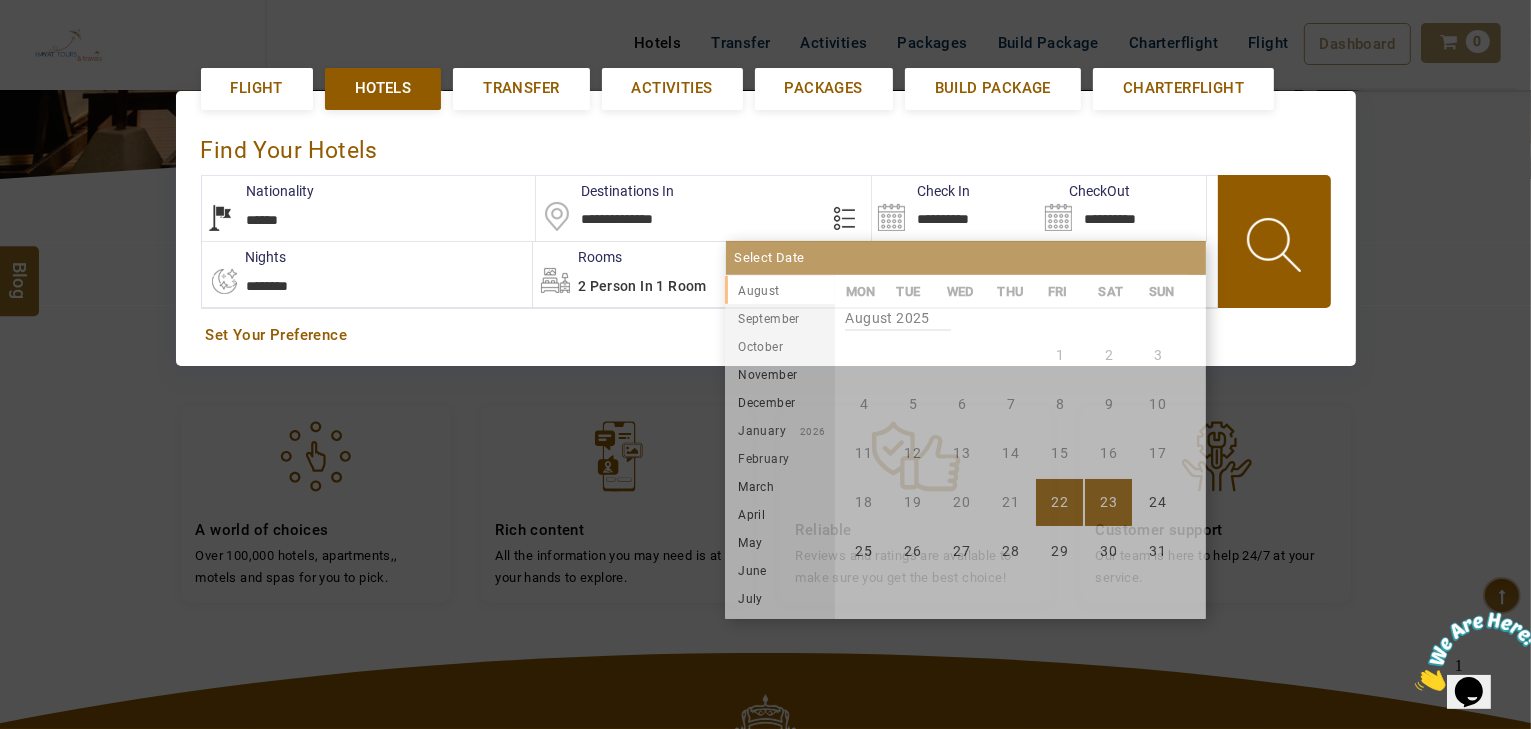 click on "**********" at bounding box center (367, 274) 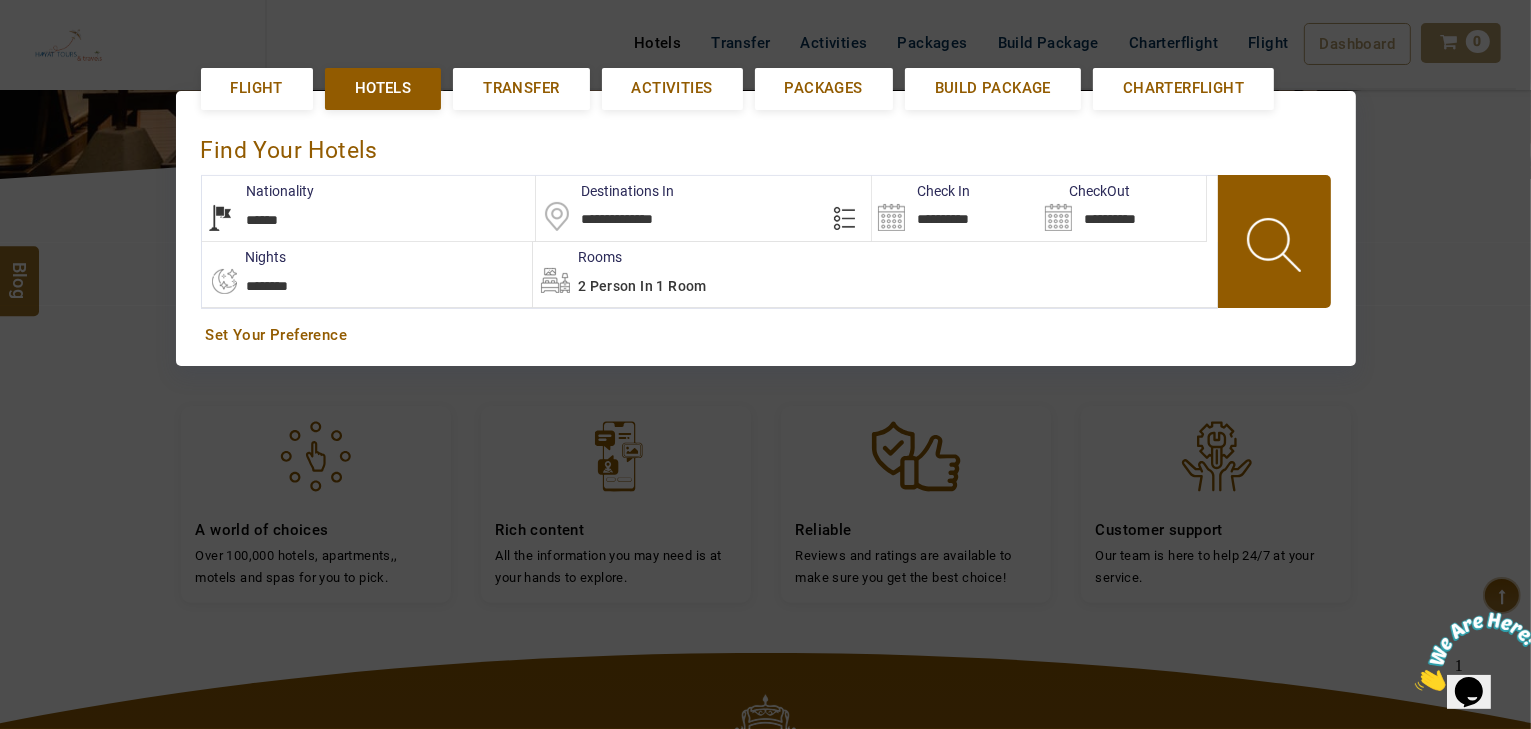 select on "*" 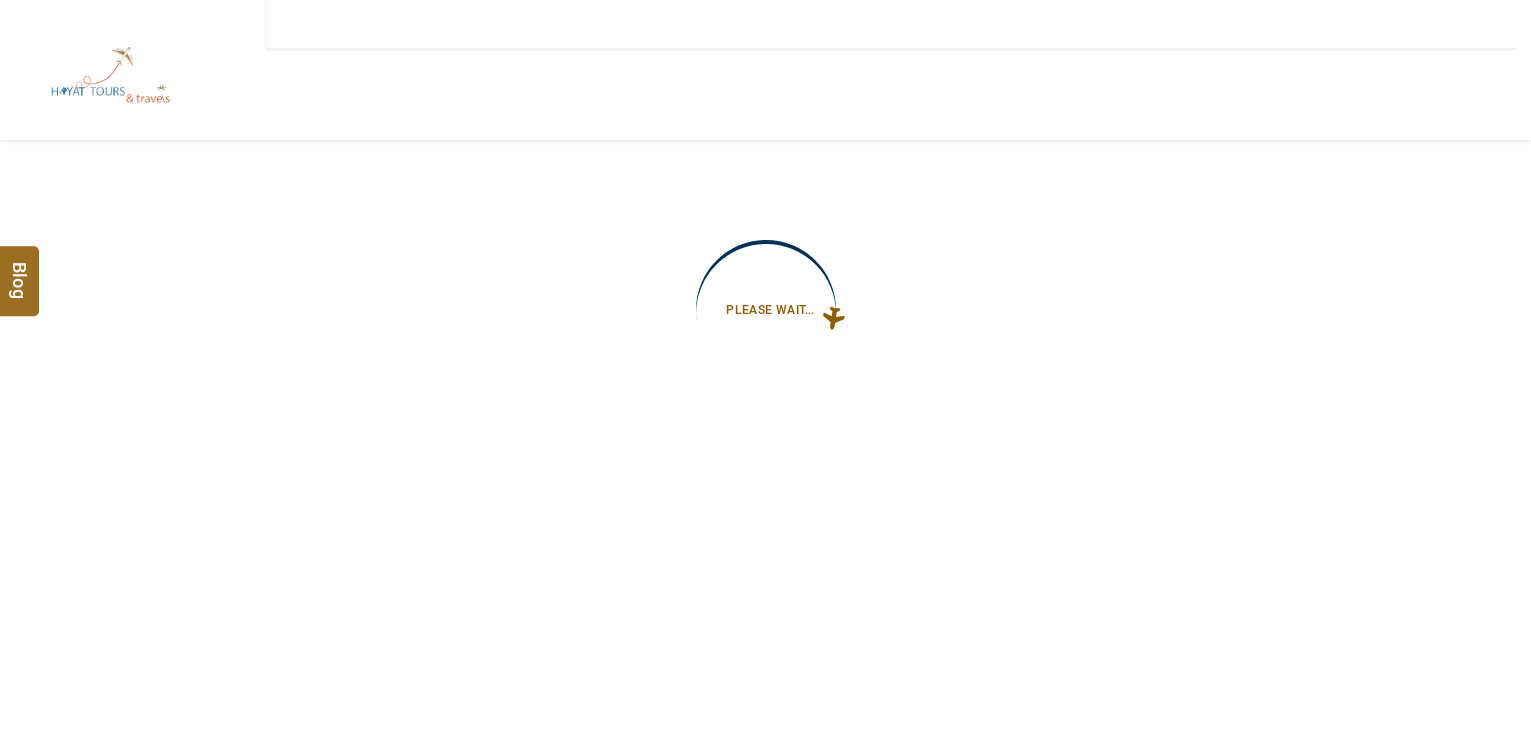 scroll, scrollTop: 0, scrollLeft: 0, axis: both 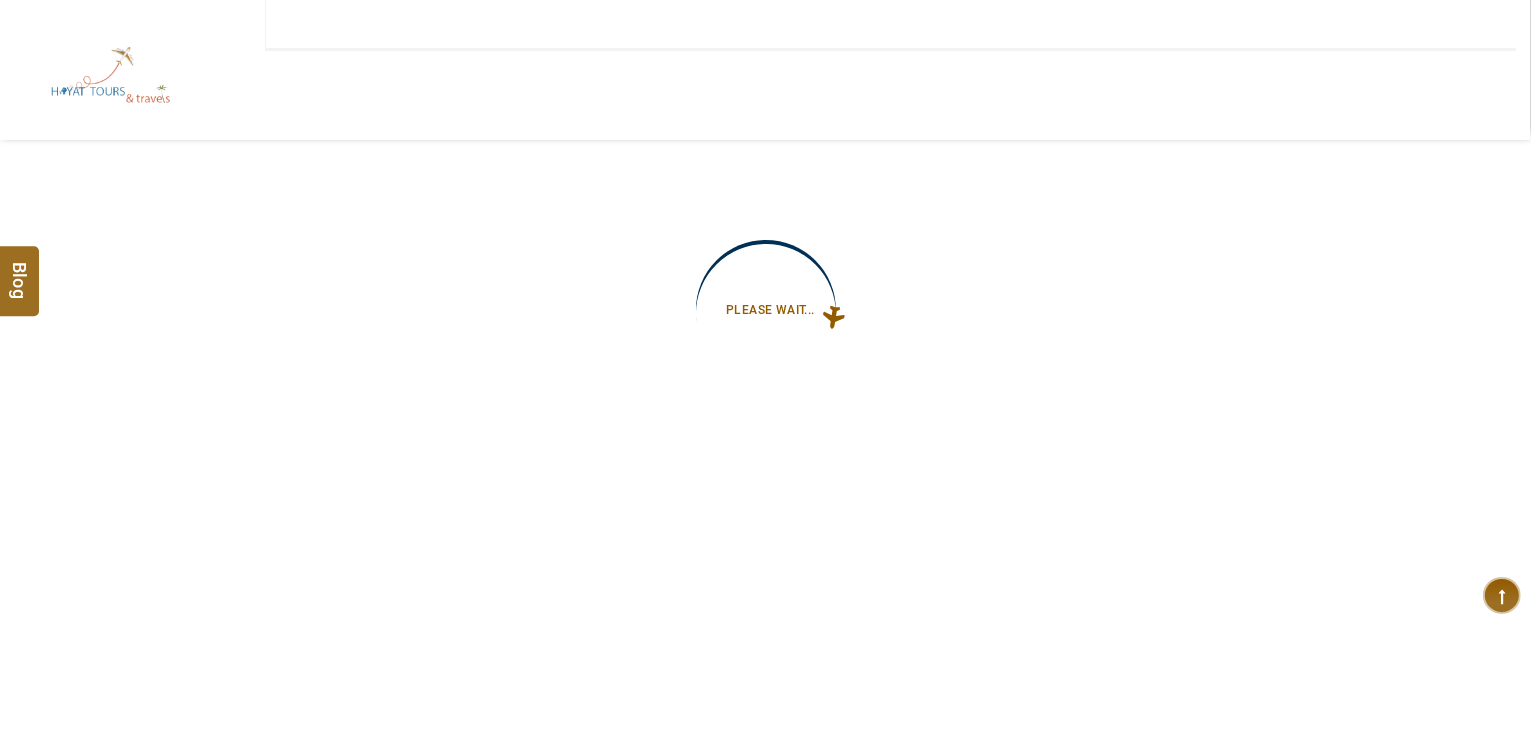 type on "**********" 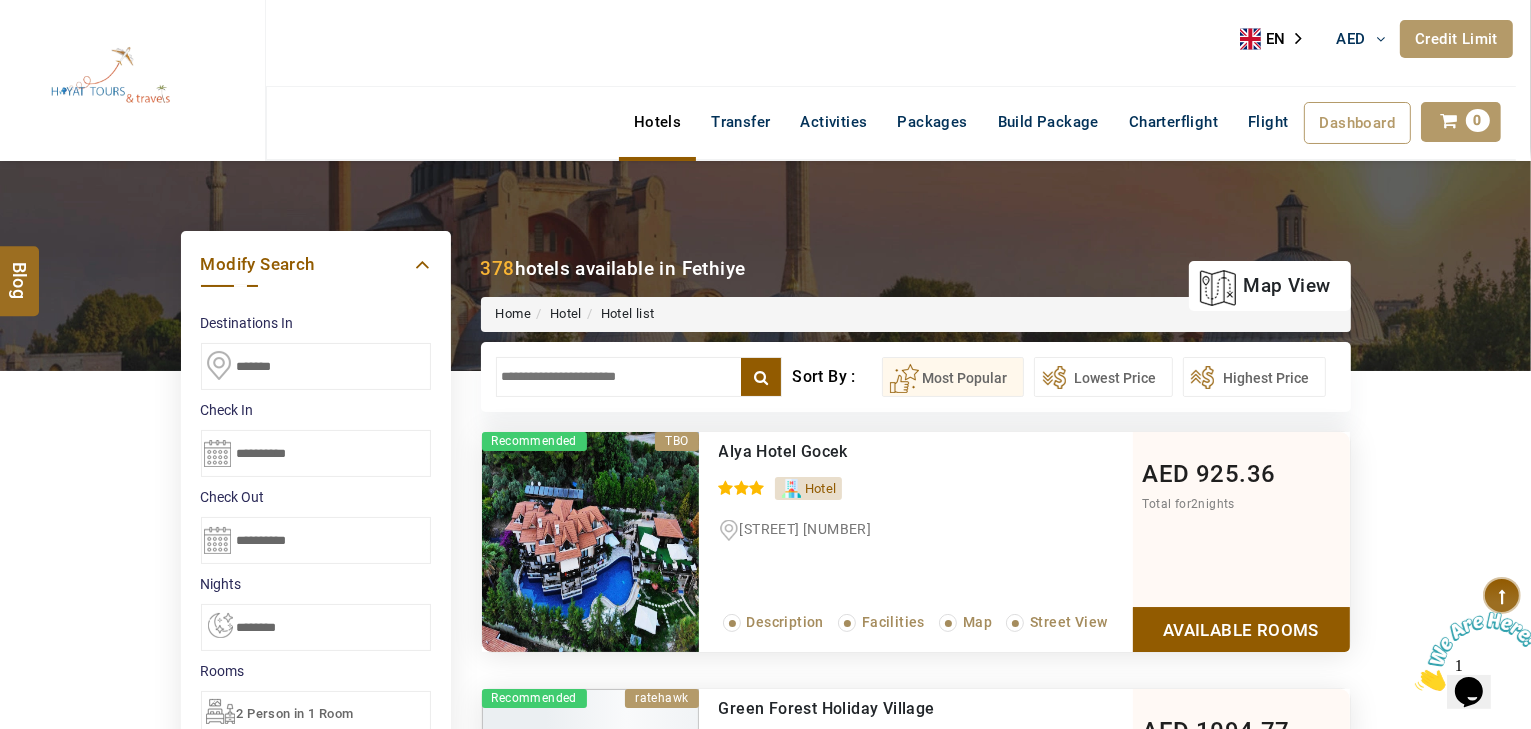 scroll, scrollTop: 0, scrollLeft: 0, axis: both 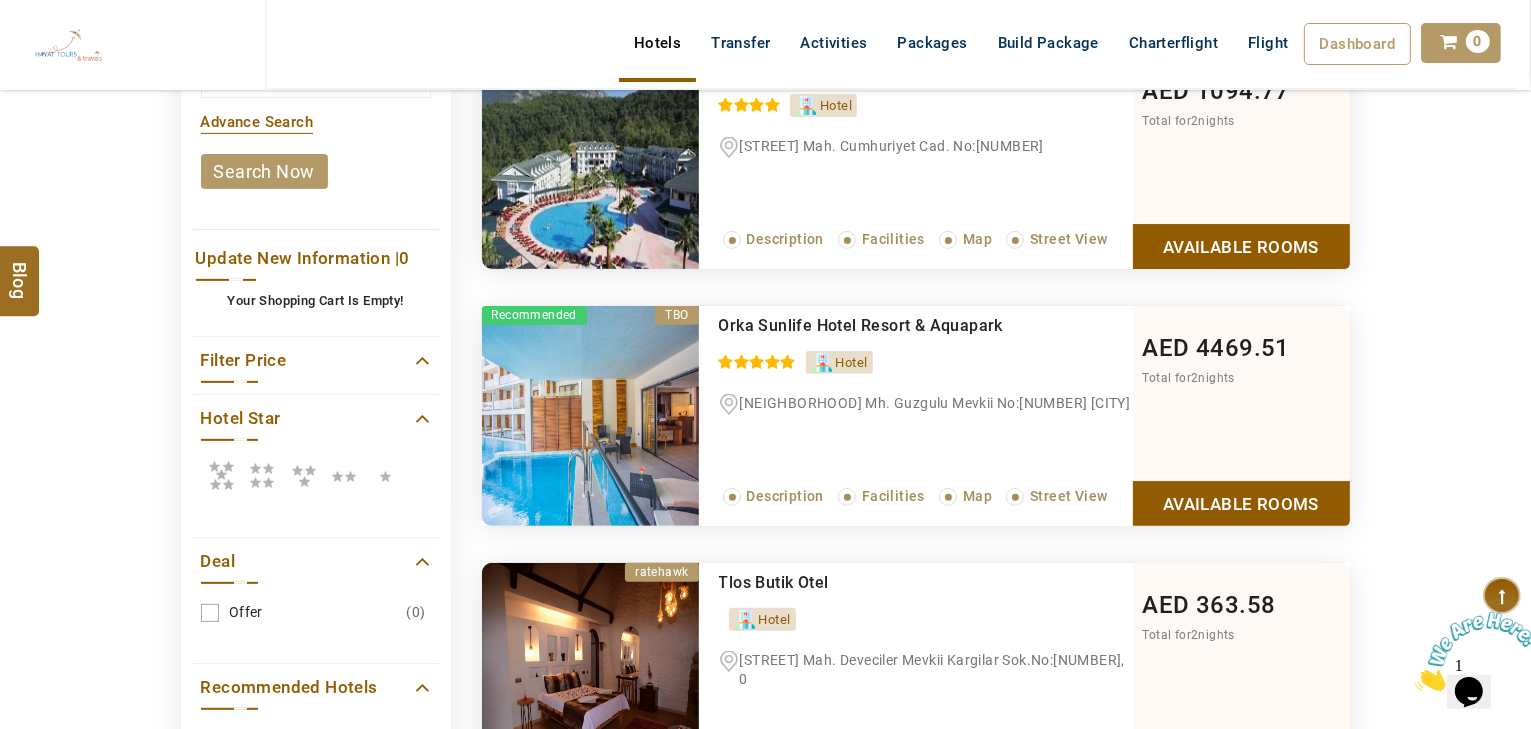 click at bounding box center (221, 475) 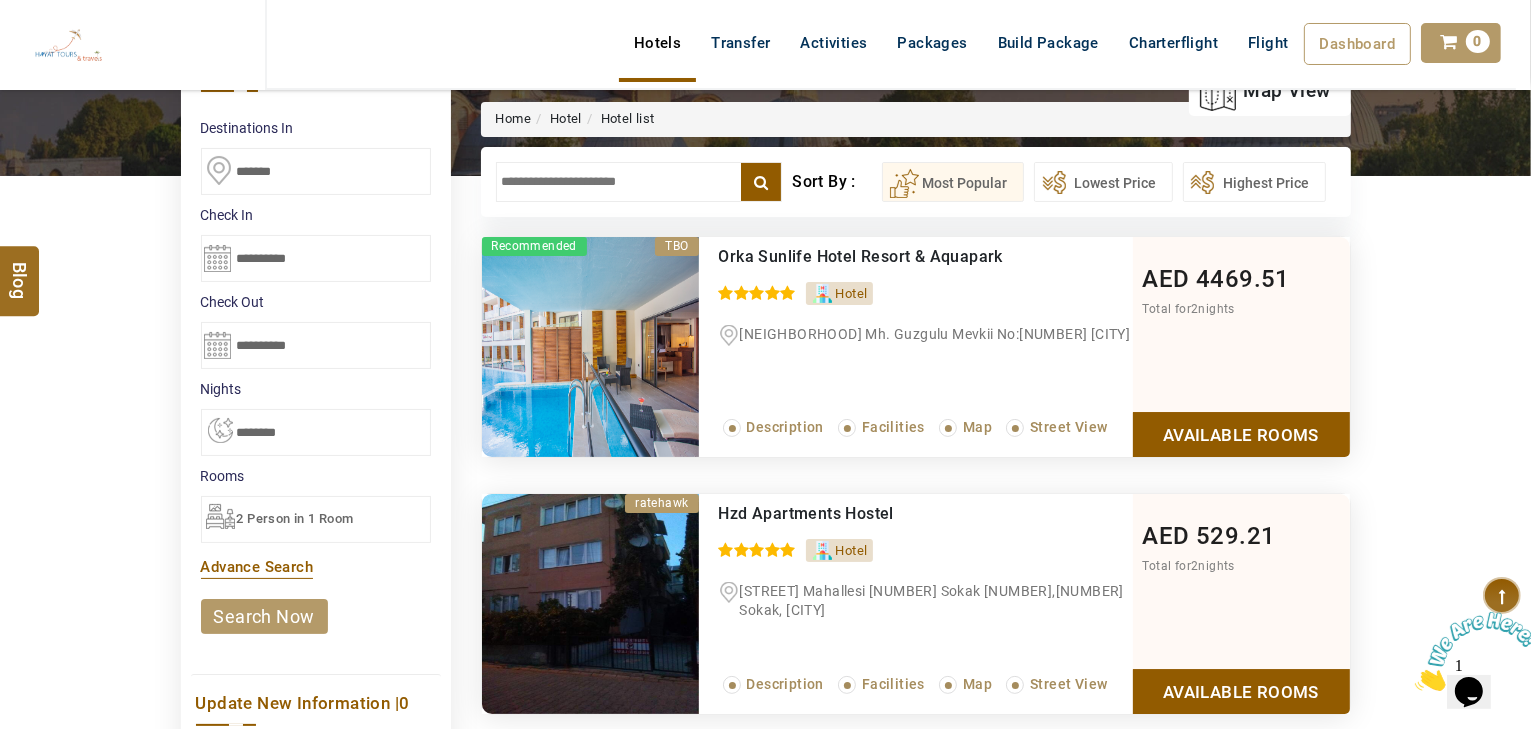 scroll, scrollTop: 0, scrollLeft: 0, axis: both 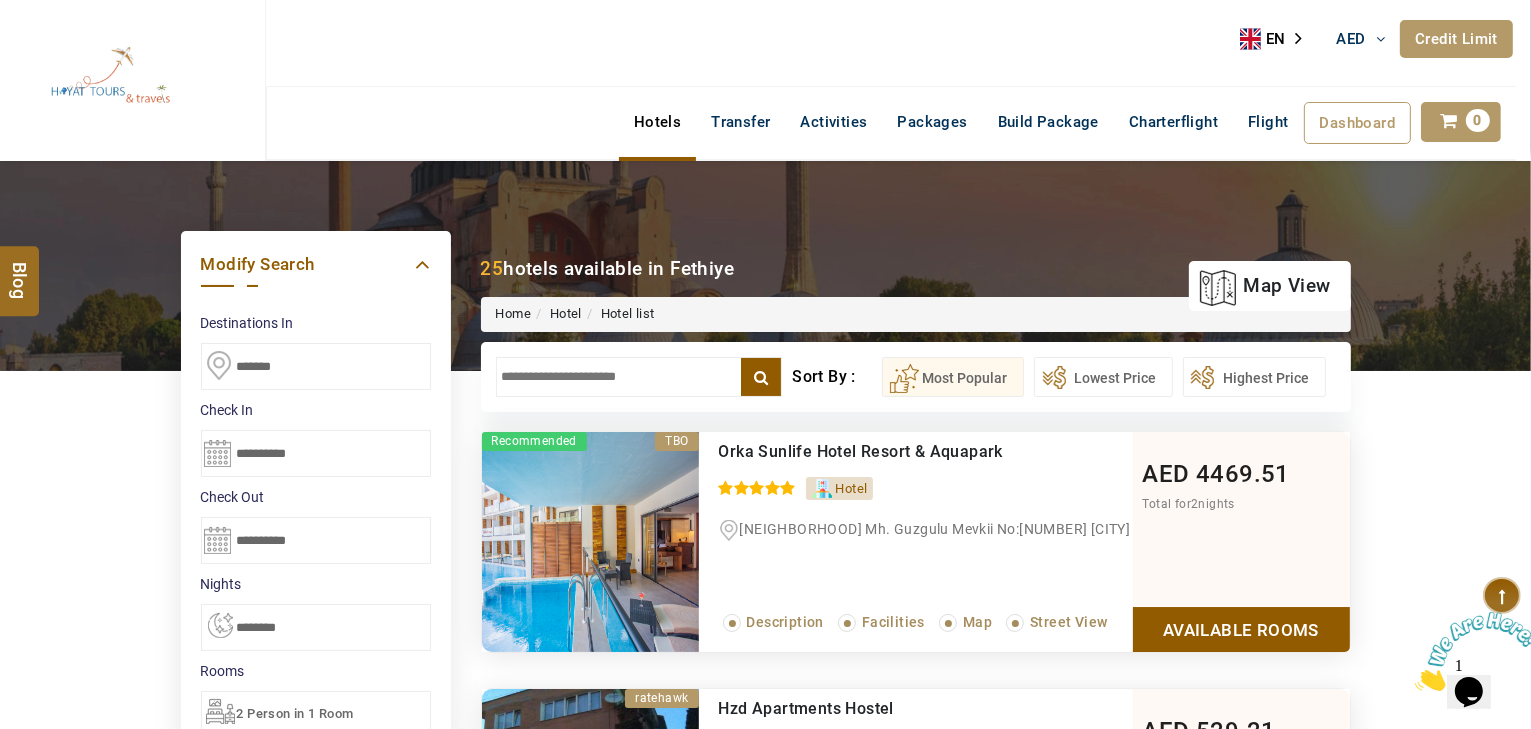 click at bounding box center (639, 377) 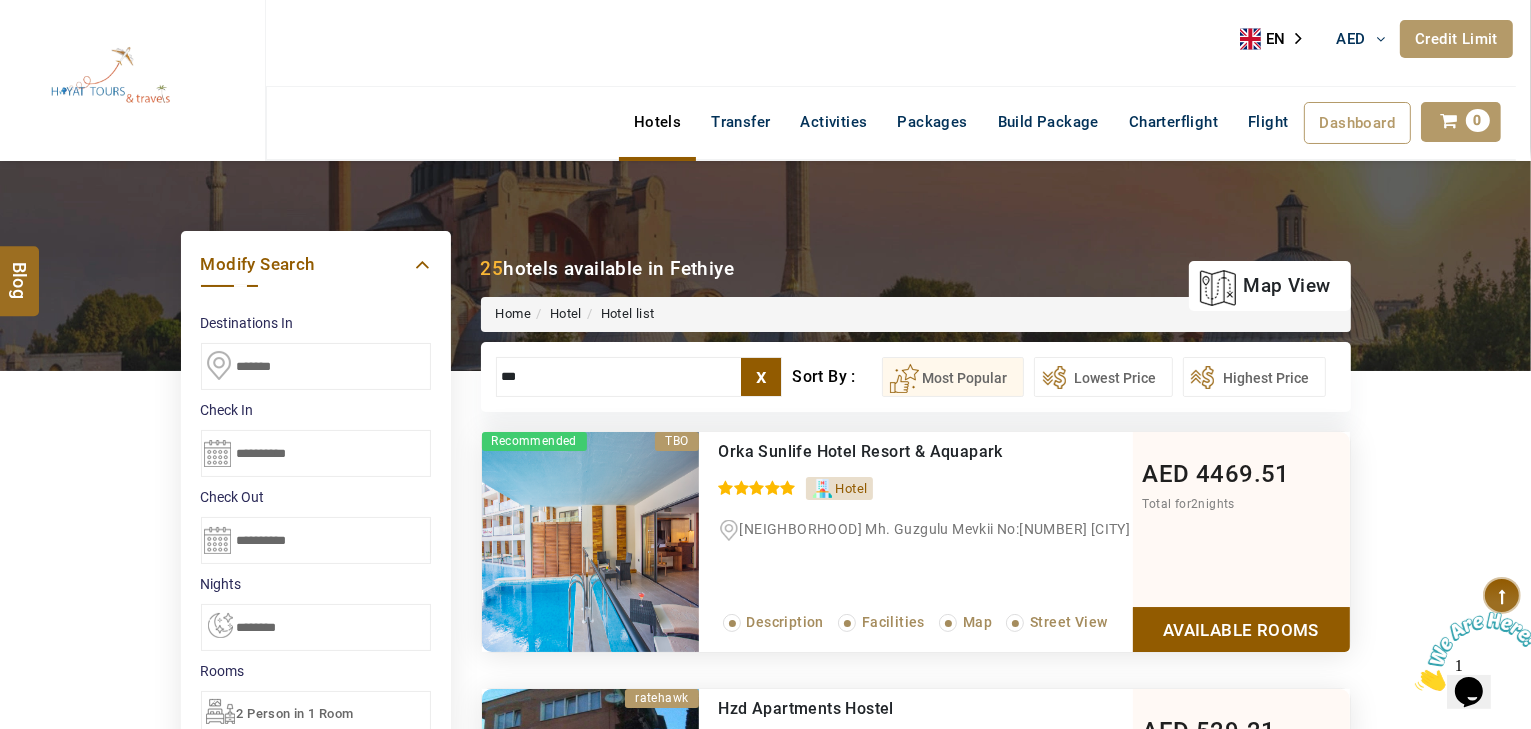 drag, startPoint x: 465, startPoint y: 375, endPoint x: 324, endPoint y: 370, distance: 141.08862 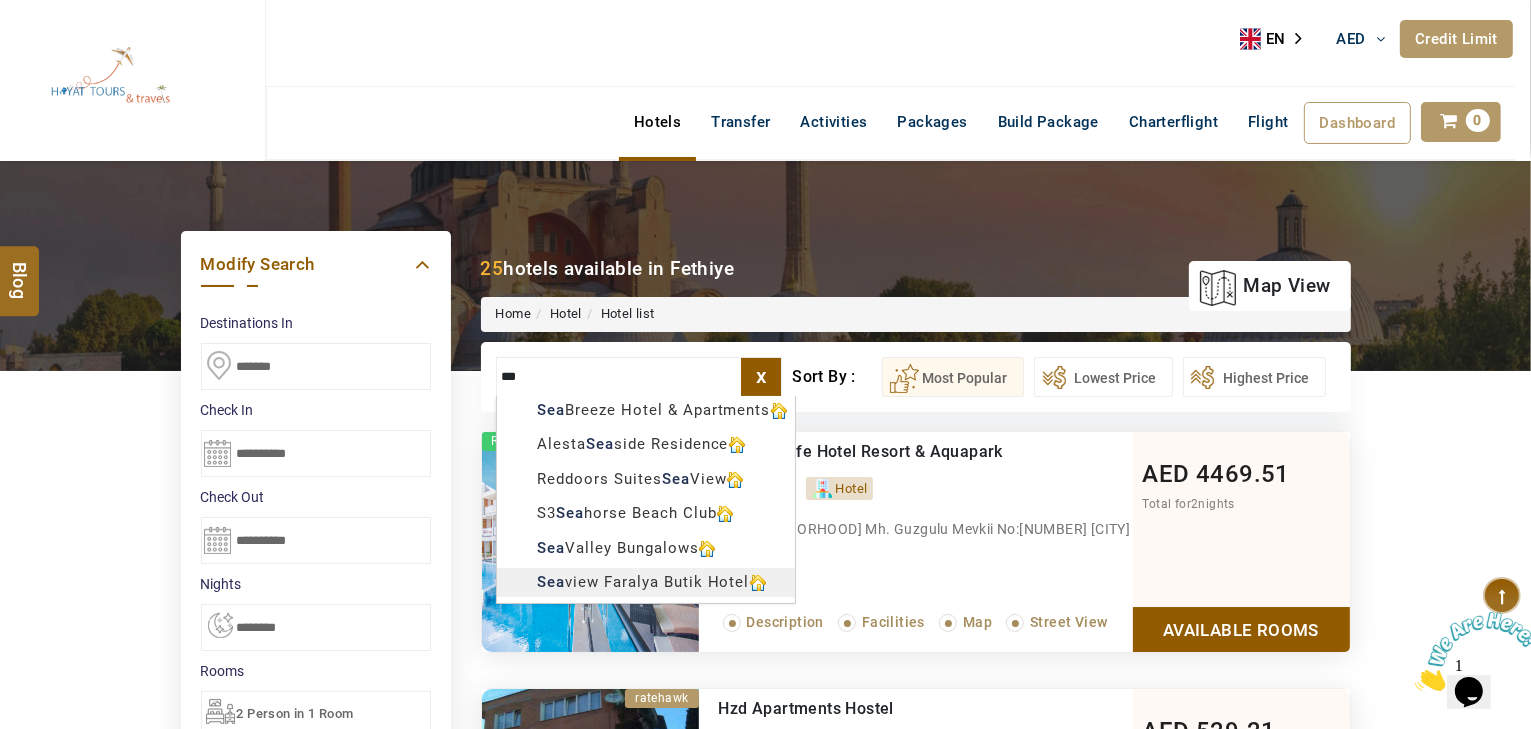 click on "HAYAYT TOURS AED AED  AED EUR  € USD  $ INR  ₹ THB  ฿ IDR  Rp BHD  BHD TRY  ₺ Credit Limit EN HE AR ES PT ZH Helpline
+971 55 344 0168 Register Now +971 55 344 0168 info@royallineholidays.com About Us What we Offer Blog Why Us Contact Hotels  Transfer Activities Packages Build Package Charterflight Flight Dashboard My Profile My Booking My Reports My Quotation Sign Out 0 Points Redeem Now To Redeem 58318  Points Future Points  1074   Points Credit Limit Credit Limit USD 30000.00 70% Complete Used USD 25827.94 Available USD 4172.06 Setting  Looks like you haven't added anything to your cart yet Countinue Shopping ***** ****** Please Wait.. Blog demo
Remember me Forgot
password? LOG IN Don't have an account?   Register Now My Booking View/ Print/Cancel Your Booking without Signing in Submit Applying Filters...... Hotels For You Will Be Loading Soon demo
In A Few Moment, You Will Be Celebrating Best Hotel options galore ! Check In   CheckOut Rooms Rooms Please Wait" at bounding box center (765, 1780) 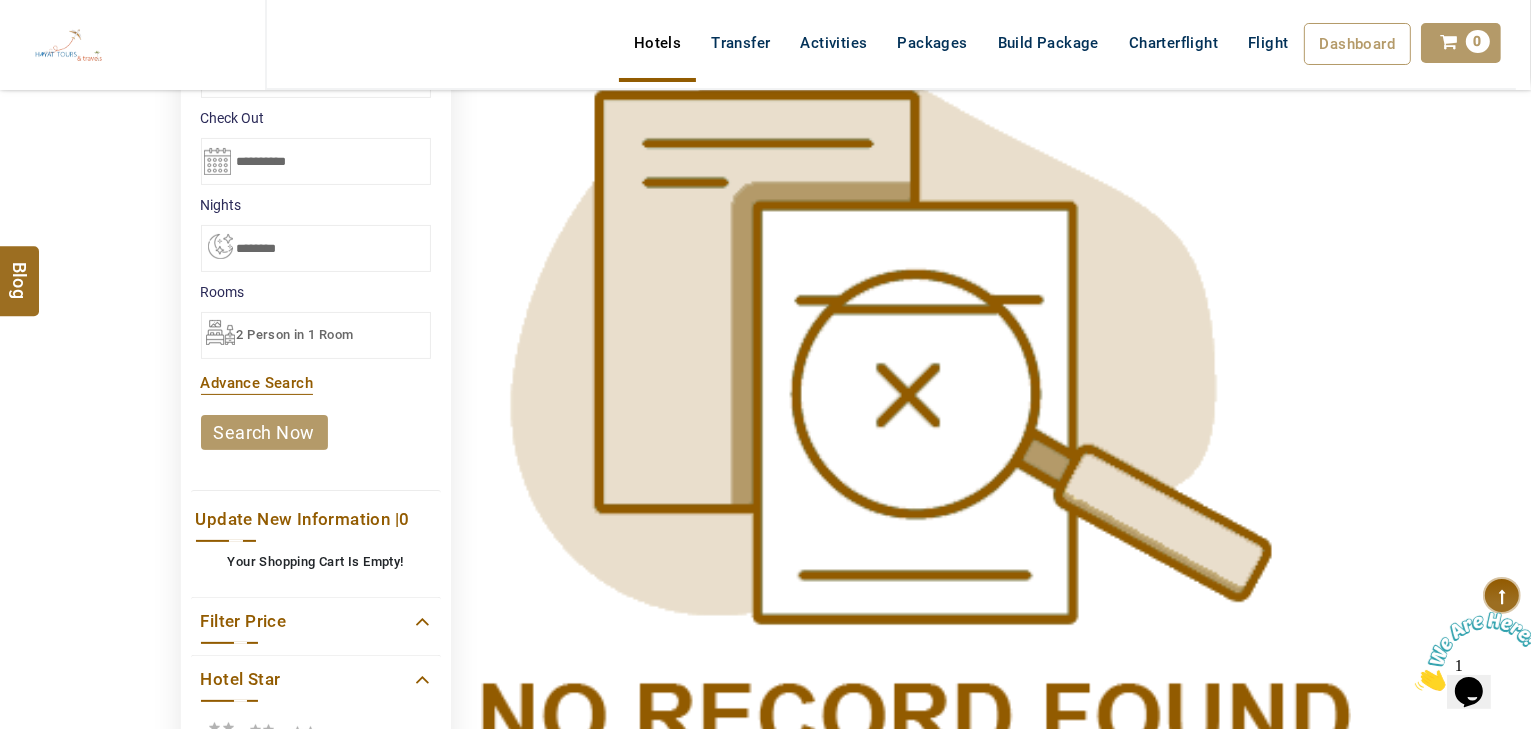 scroll, scrollTop: 560, scrollLeft: 0, axis: vertical 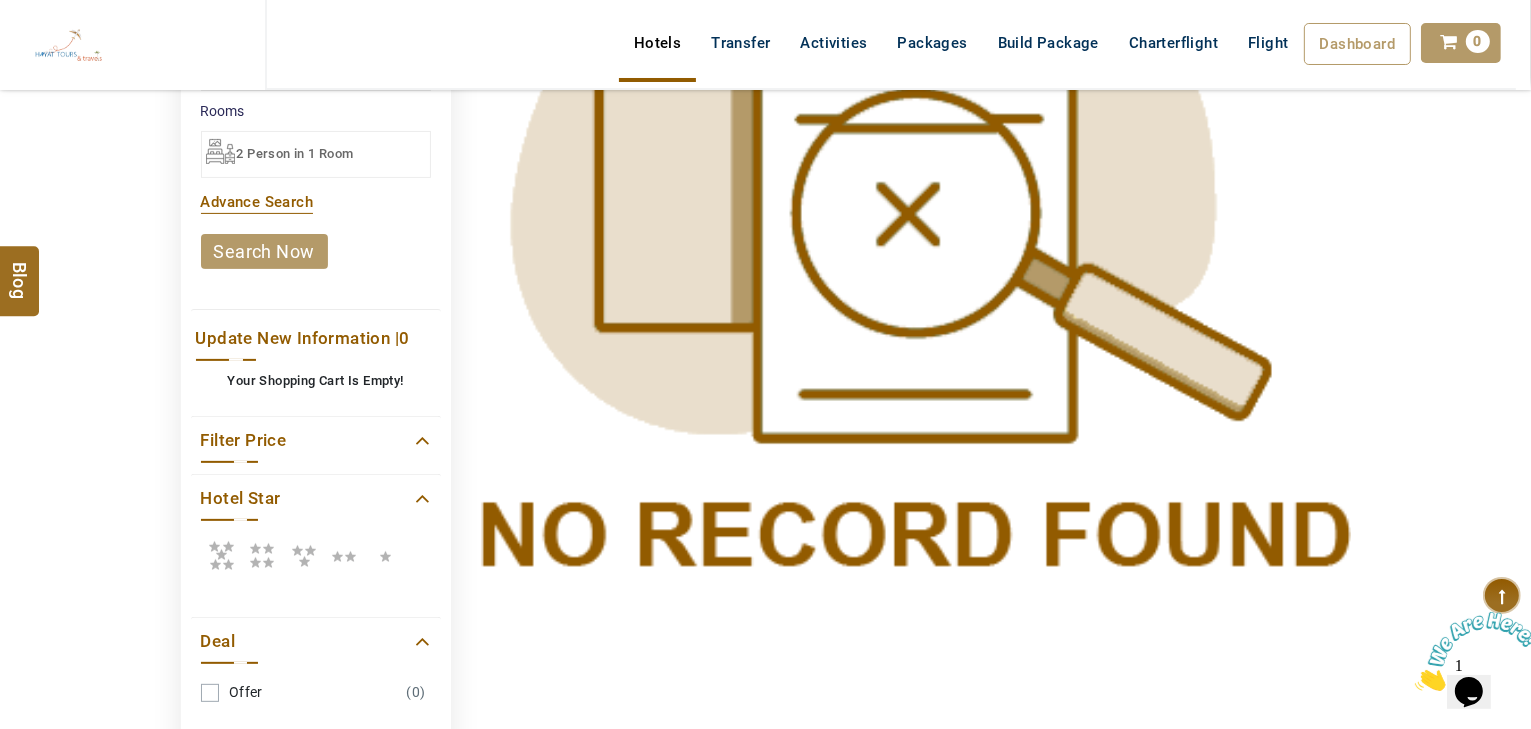 type on "**********" 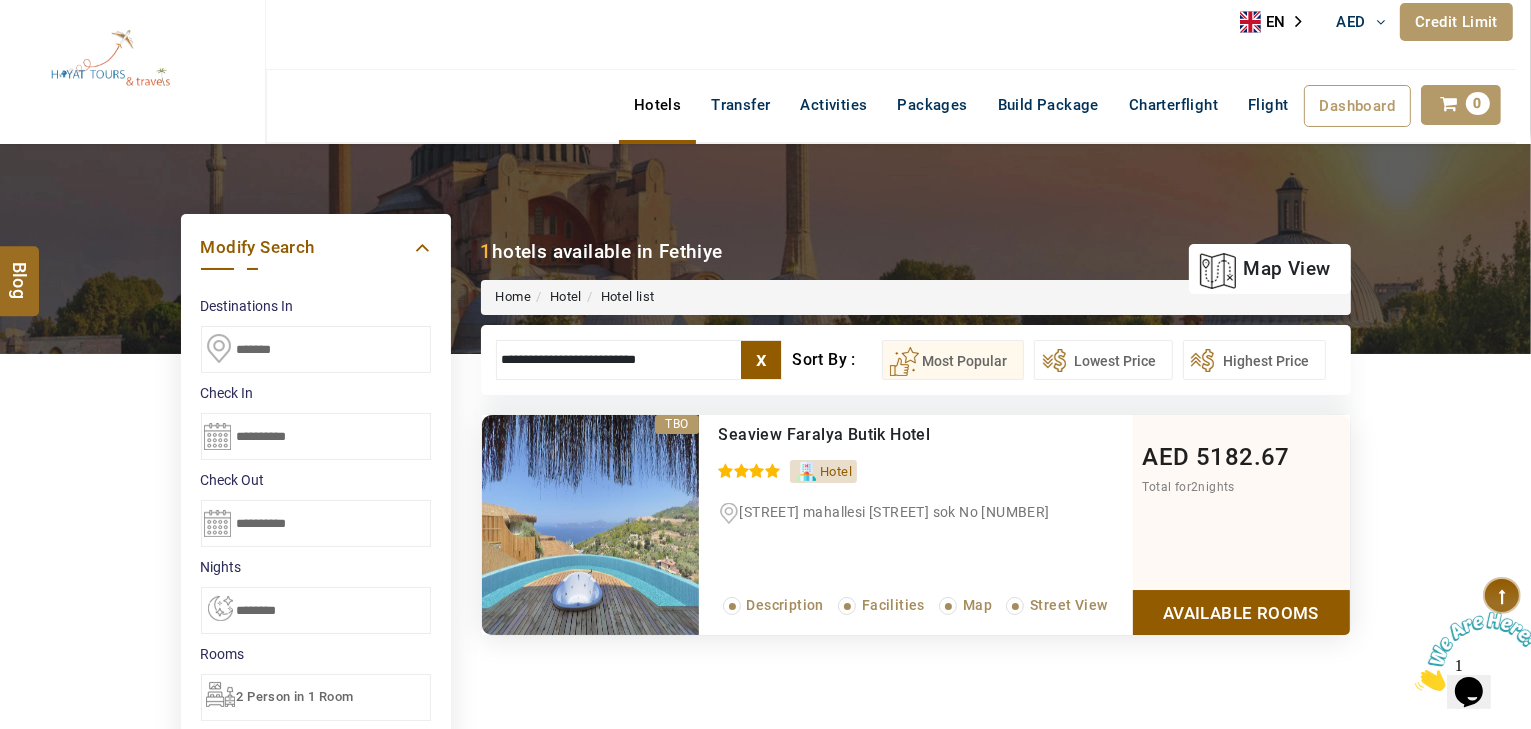 scroll, scrollTop: 0, scrollLeft: 0, axis: both 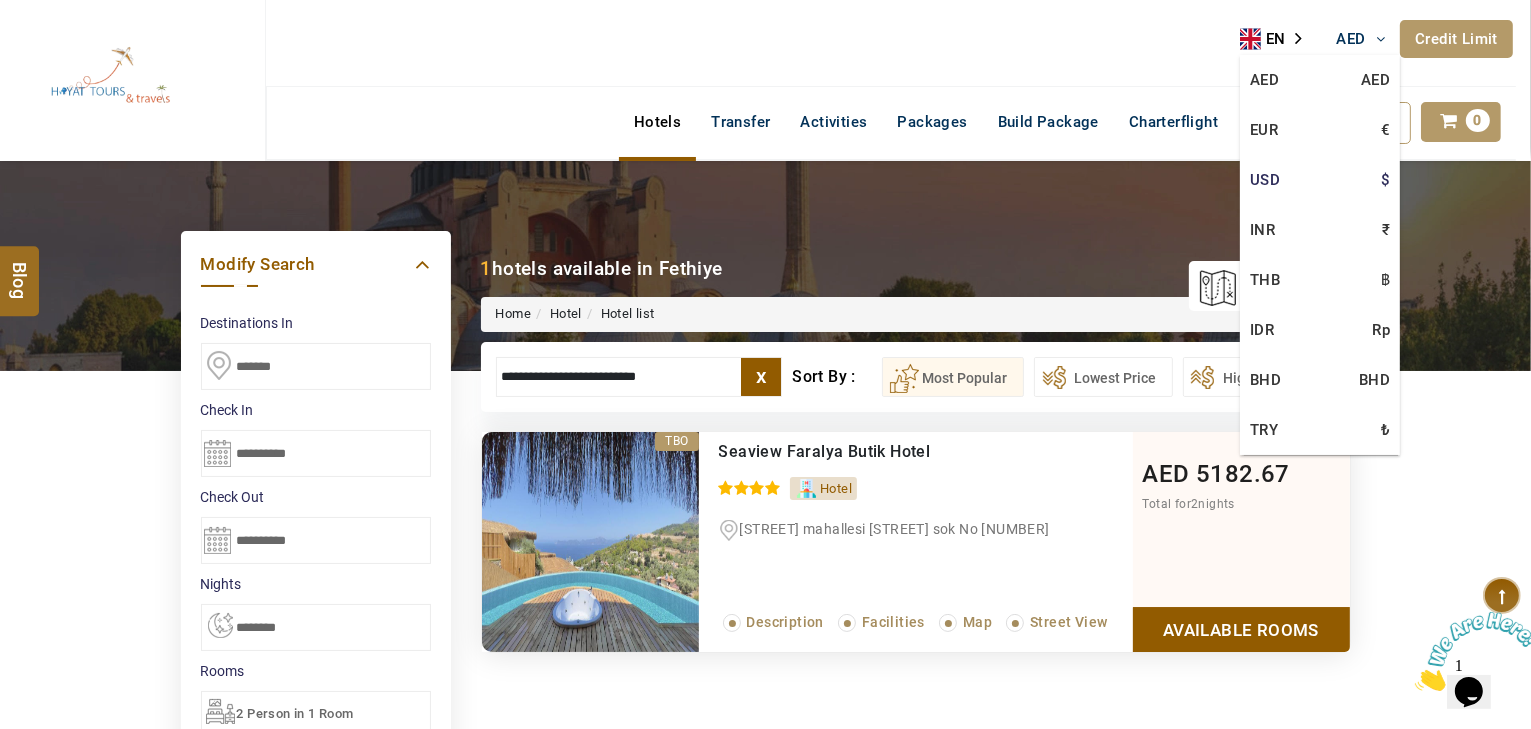 drag, startPoint x: 1304, startPoint y: 168, endPoint x: 1296, endPoint y: 194, distance: 27.202942 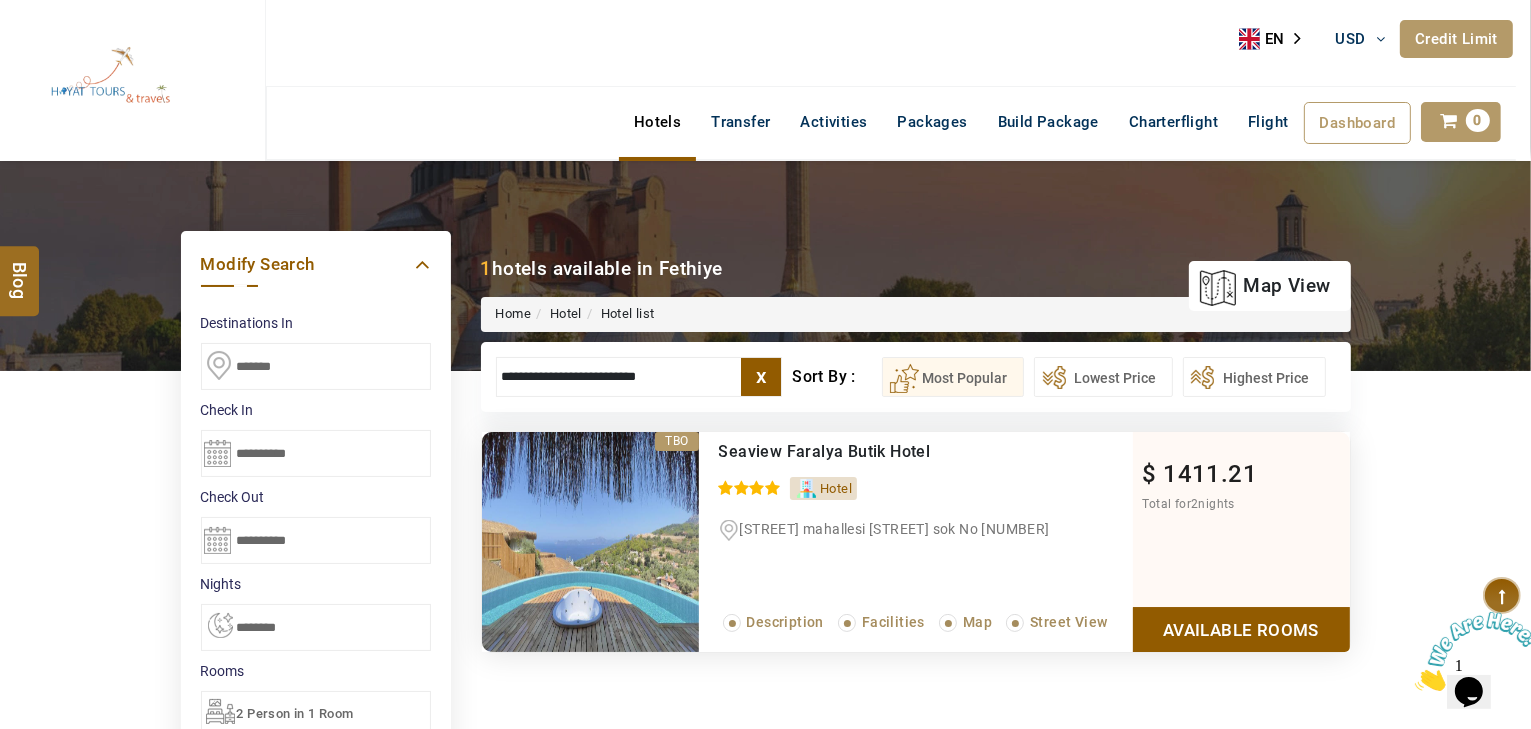 click on "Available Rooms" at bounding box center [1241, 629] 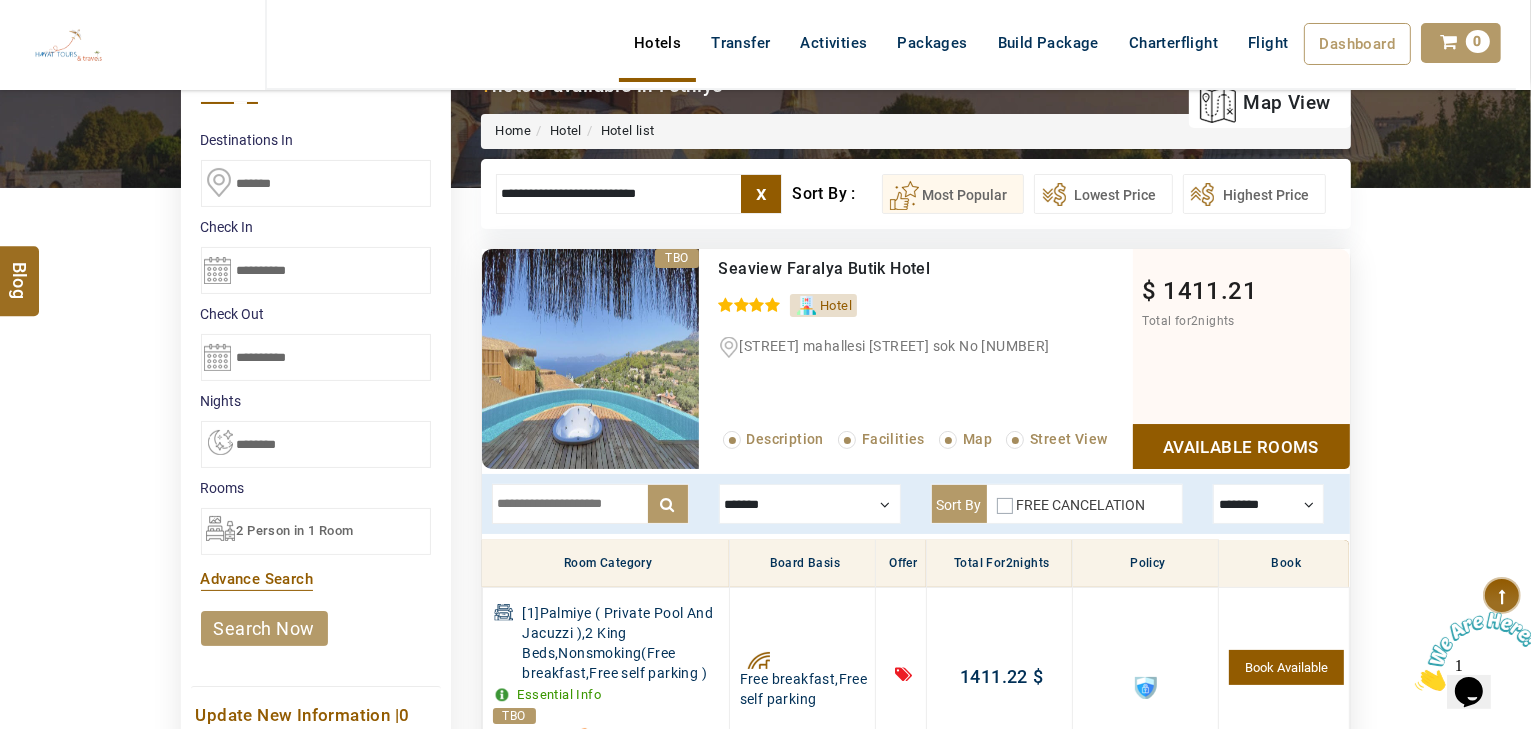 scroll, scrollTop: 140, scrollLeft: 0, axis: vertical 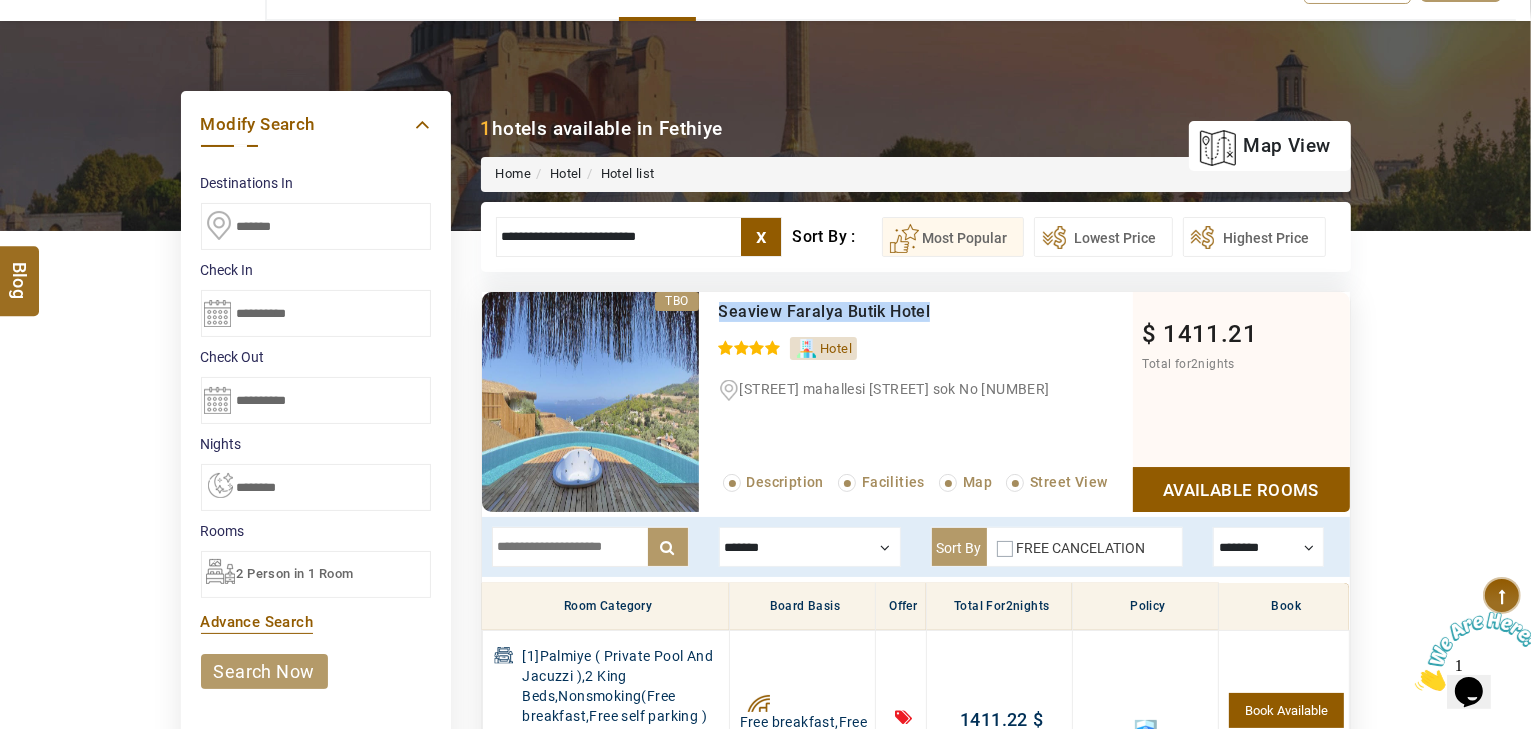 drag, startPoint x: 968, startPoint y: 310, endPoint x: 714, endPoint y: 314, distance: 254.0315 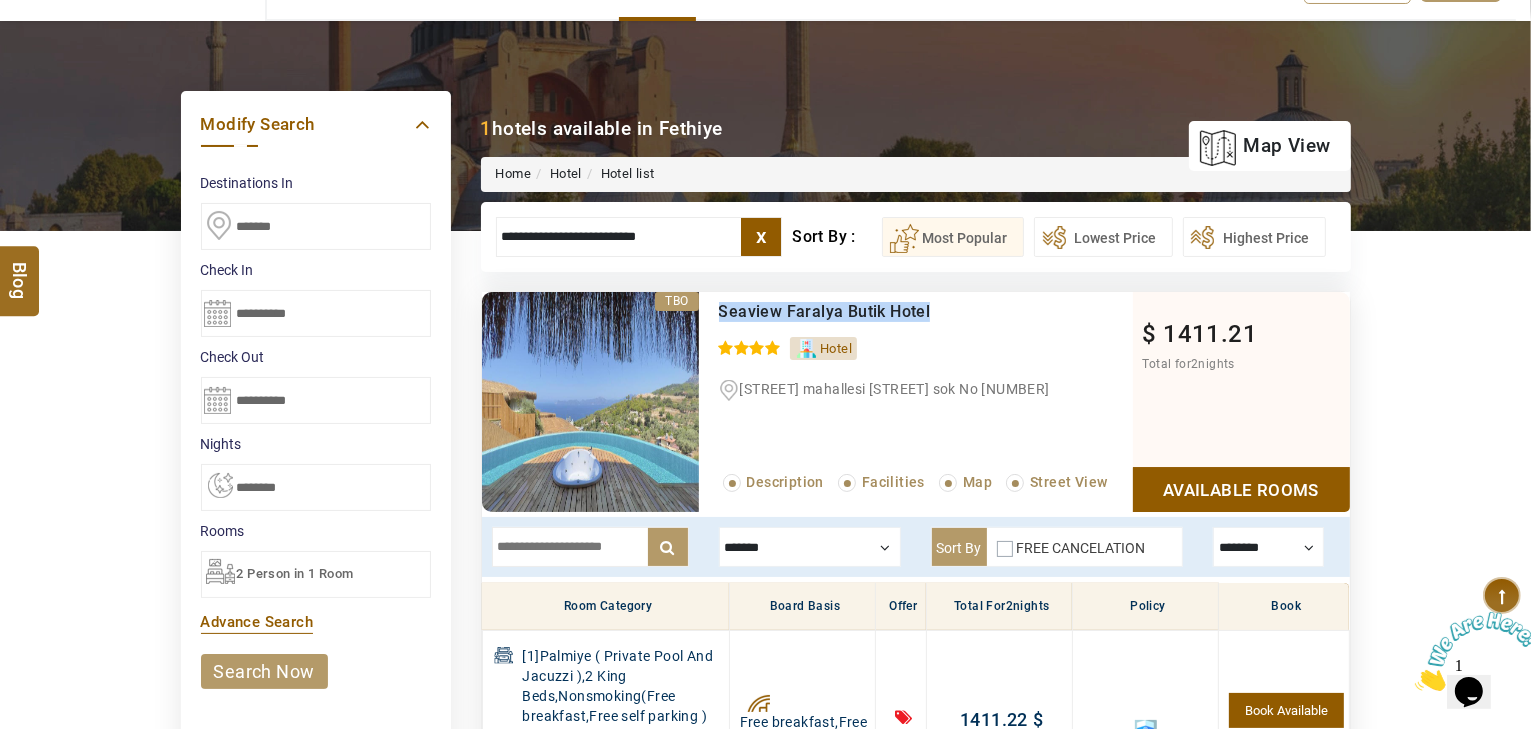 click on "Seaview Faralya Butik Hotel 0 / 5 Hotel Uzunyurt mahallesi k?z?lcakaya sok No 106 Read More... Description   Facilities Map Street View" at bounding box center [916, 402] 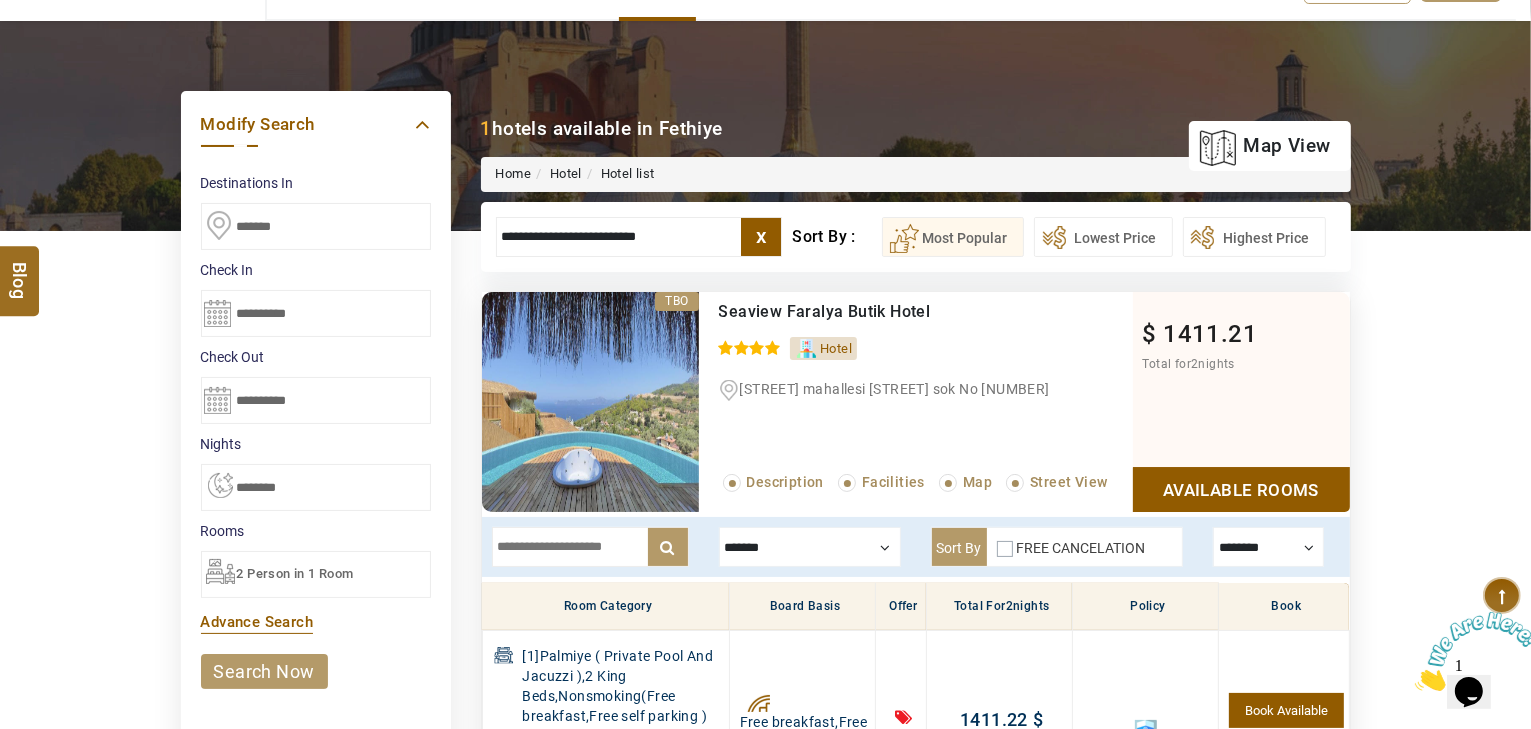 drag, startPoint x: 753, startPoint y: 320, endPoint x: 968, endPoint y: 320, distance: 215 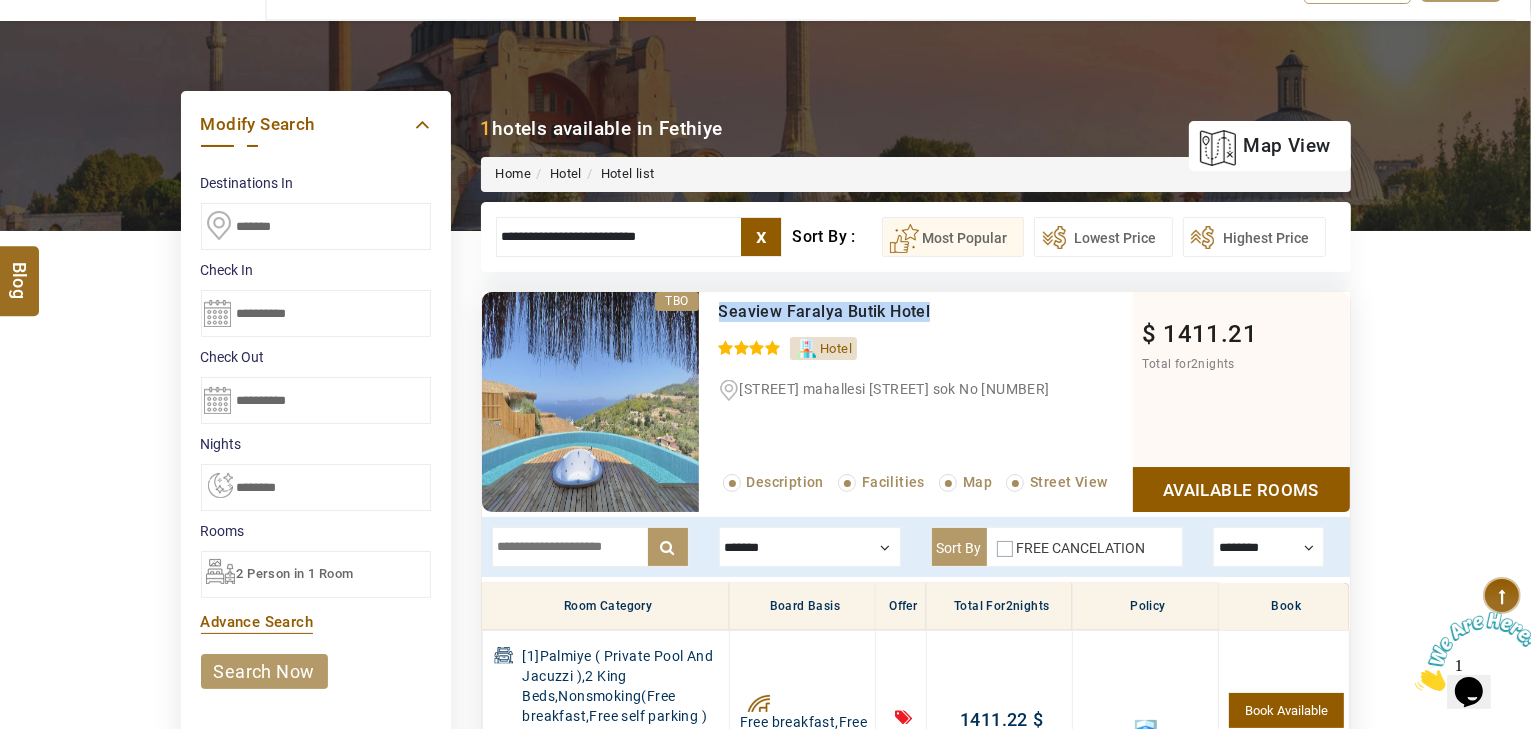 drag, startPoint x: 960, startPoint y: 314, endPoint x: 714, endPoint y: 316, distance: 246.00813 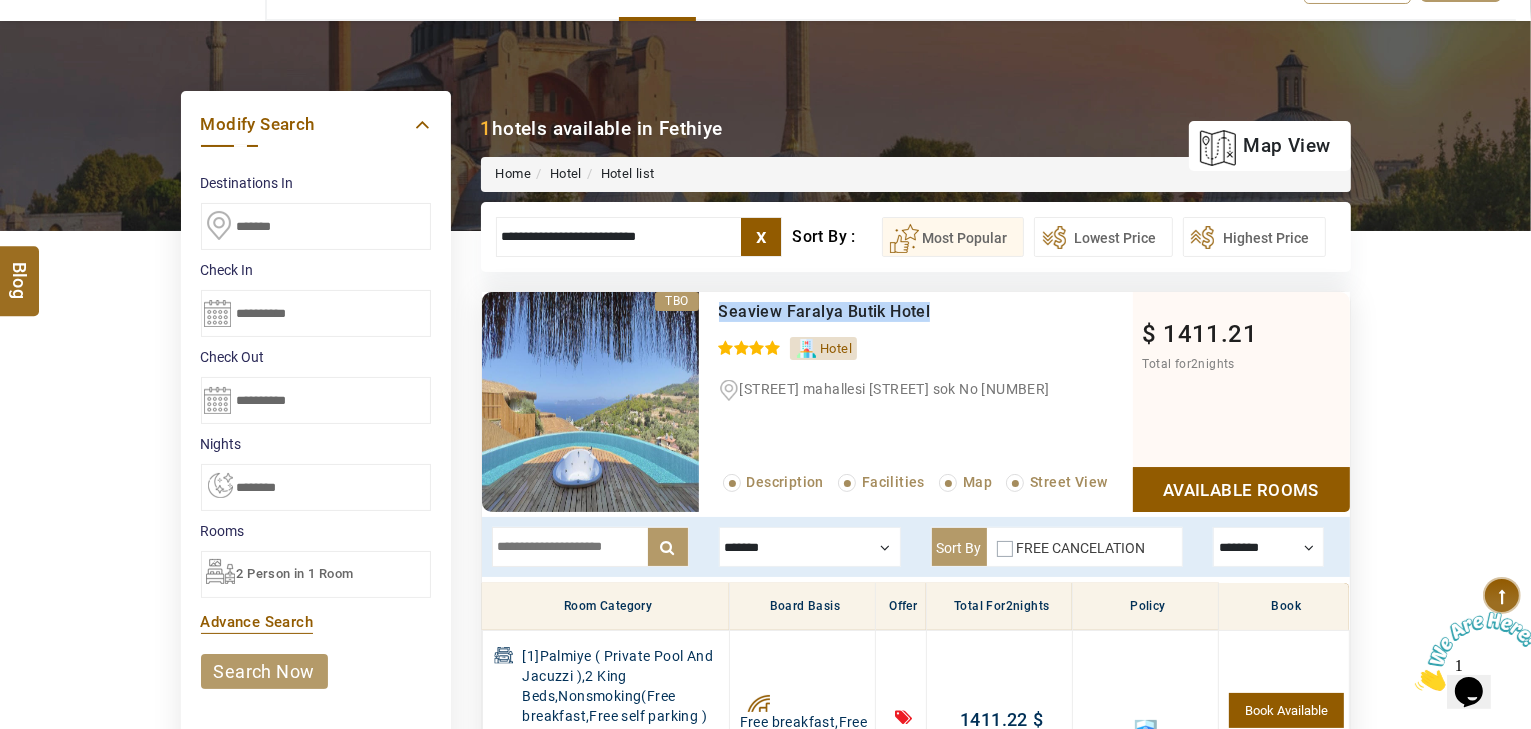 click on "Seaview Faralya Butik Hotel 0 / 5 Hotel Uzunyurt mahallesi k?z?lcakaya sok No 106 Read More... Description   Facilities Map Street View" at bounding box center (916, 402) 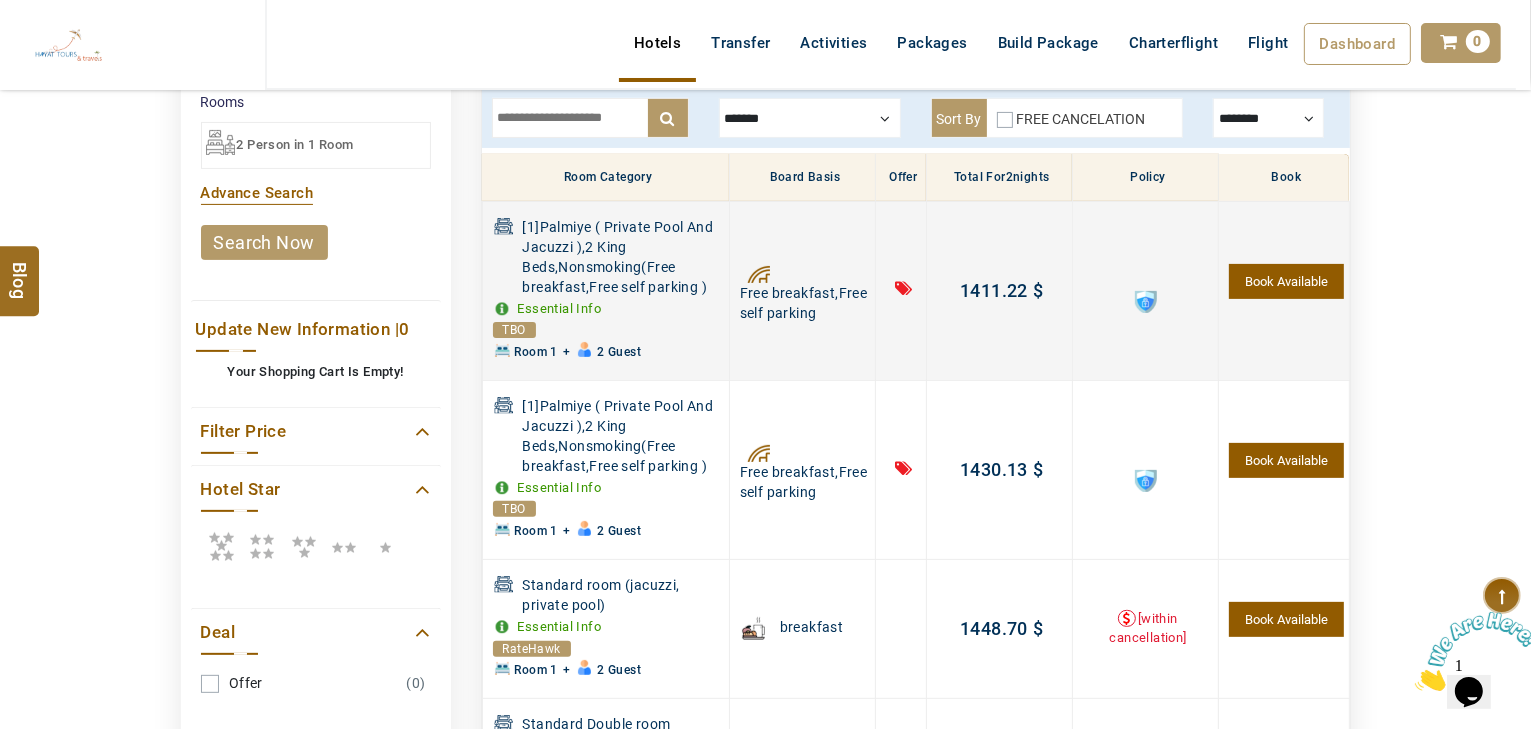 scroll, scrollTop: 540, scrollLeft: 0, axis: vertical 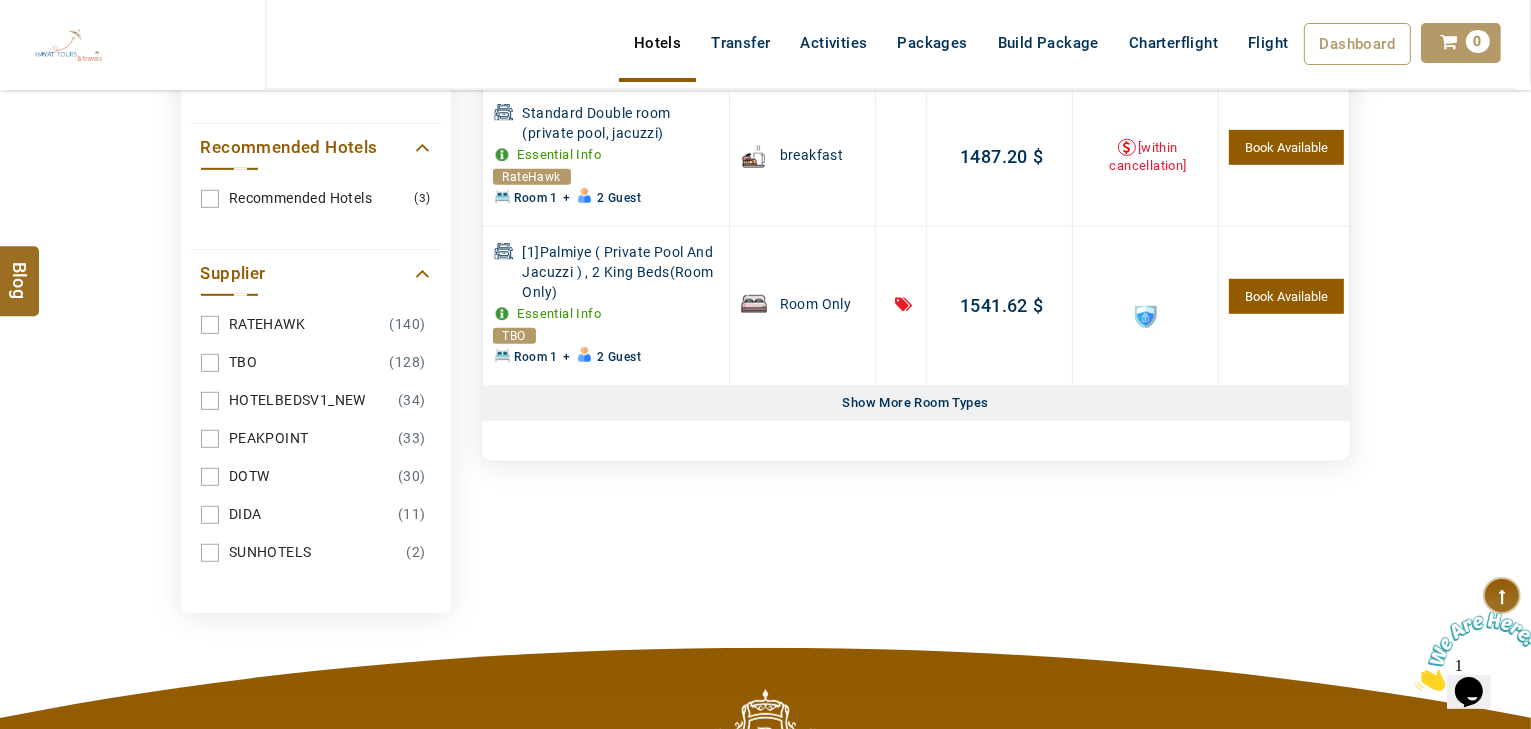 click on "Show More Room Types" at bounding box center (916, 403) 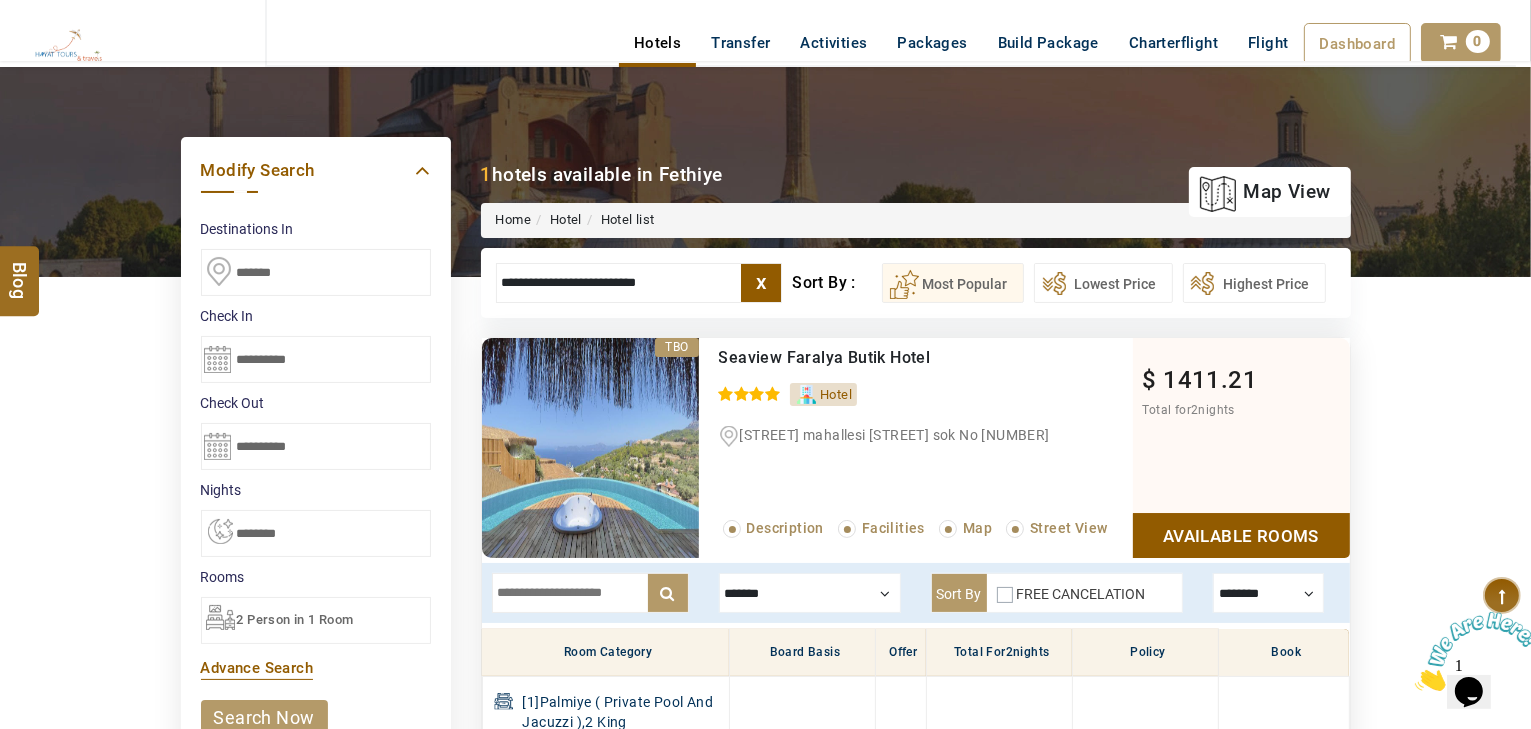 scroll, scrollTop: 0, scrollLeft: 0, axis: both 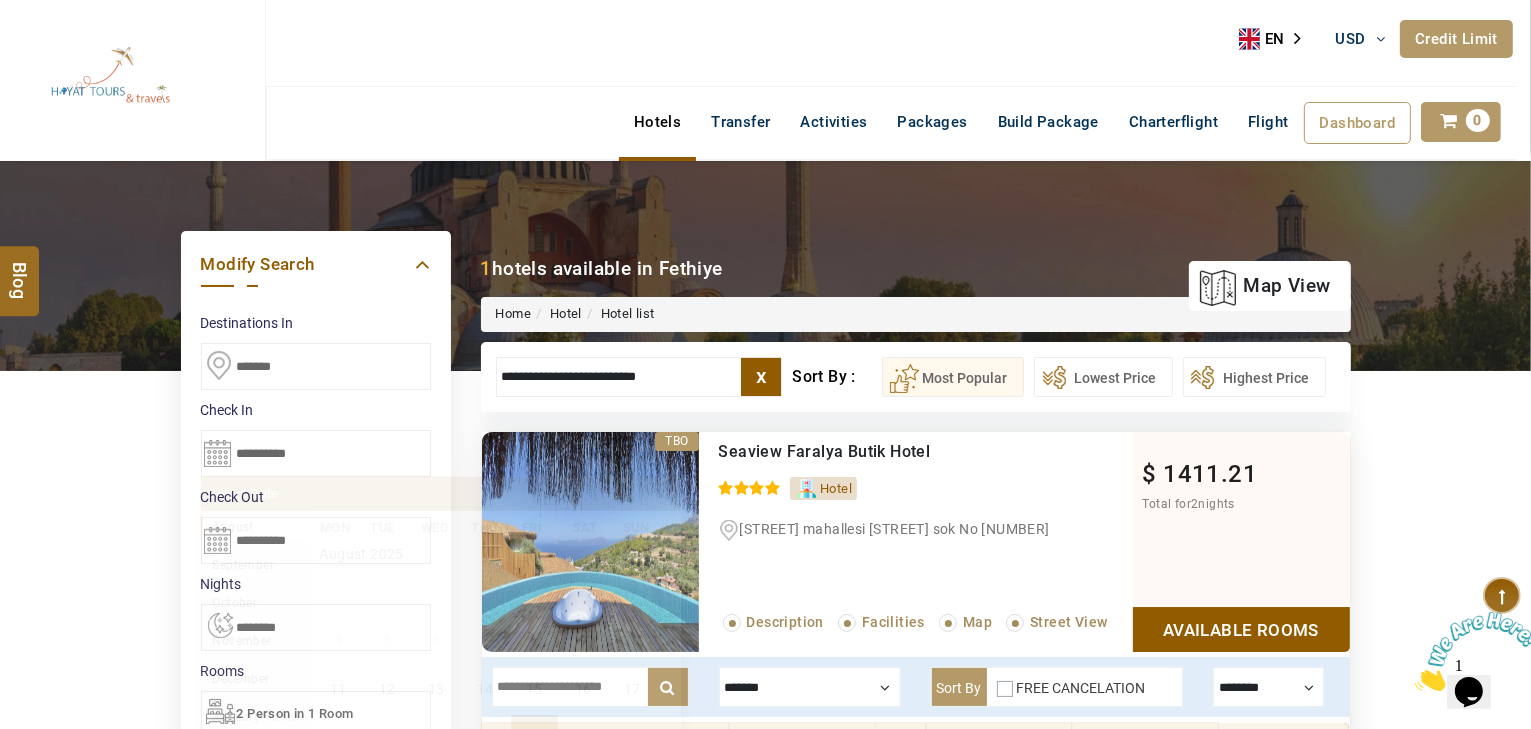 click on "**********" at bounding box center [316, 453] 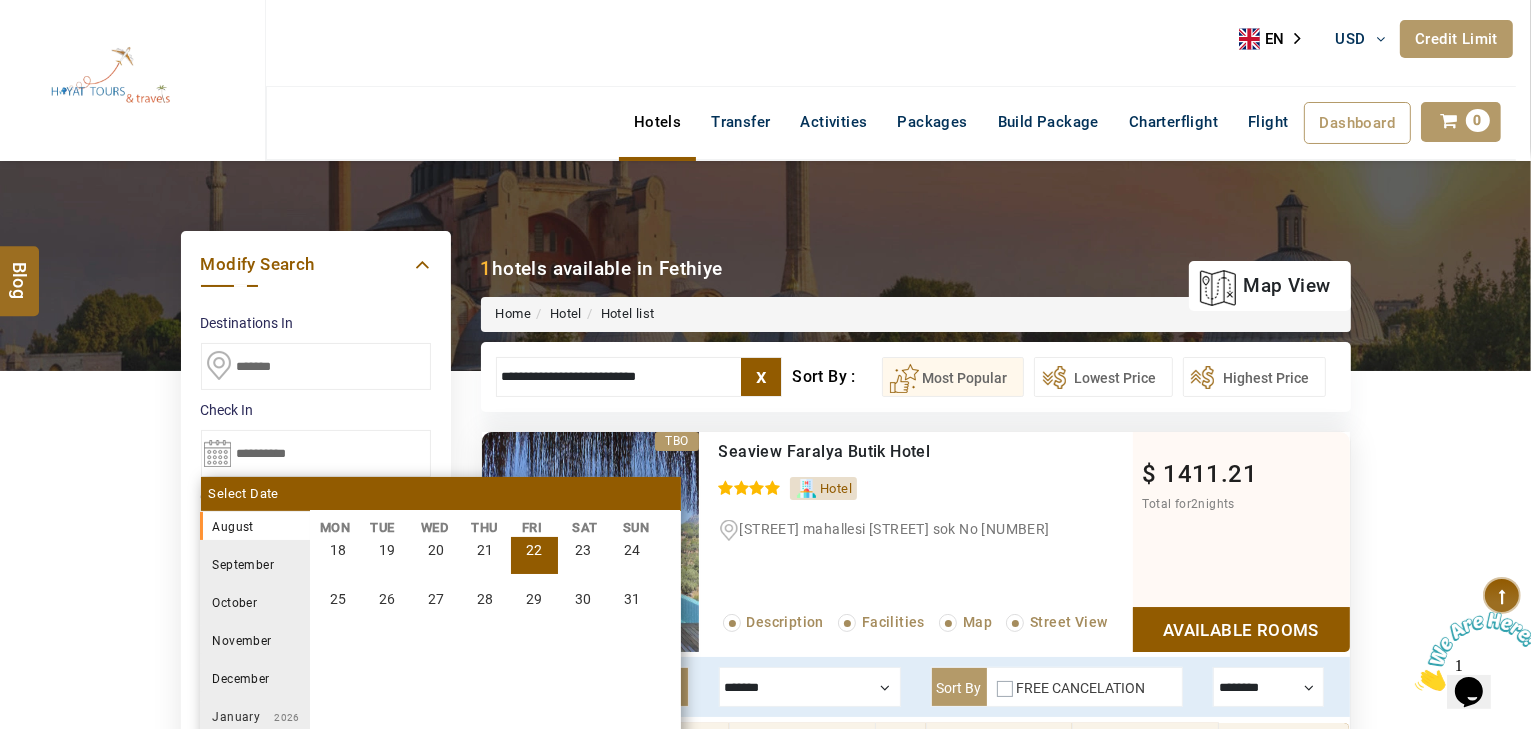 scroll, scrollTop: 160, scrollLeft: 0, axis: vertical 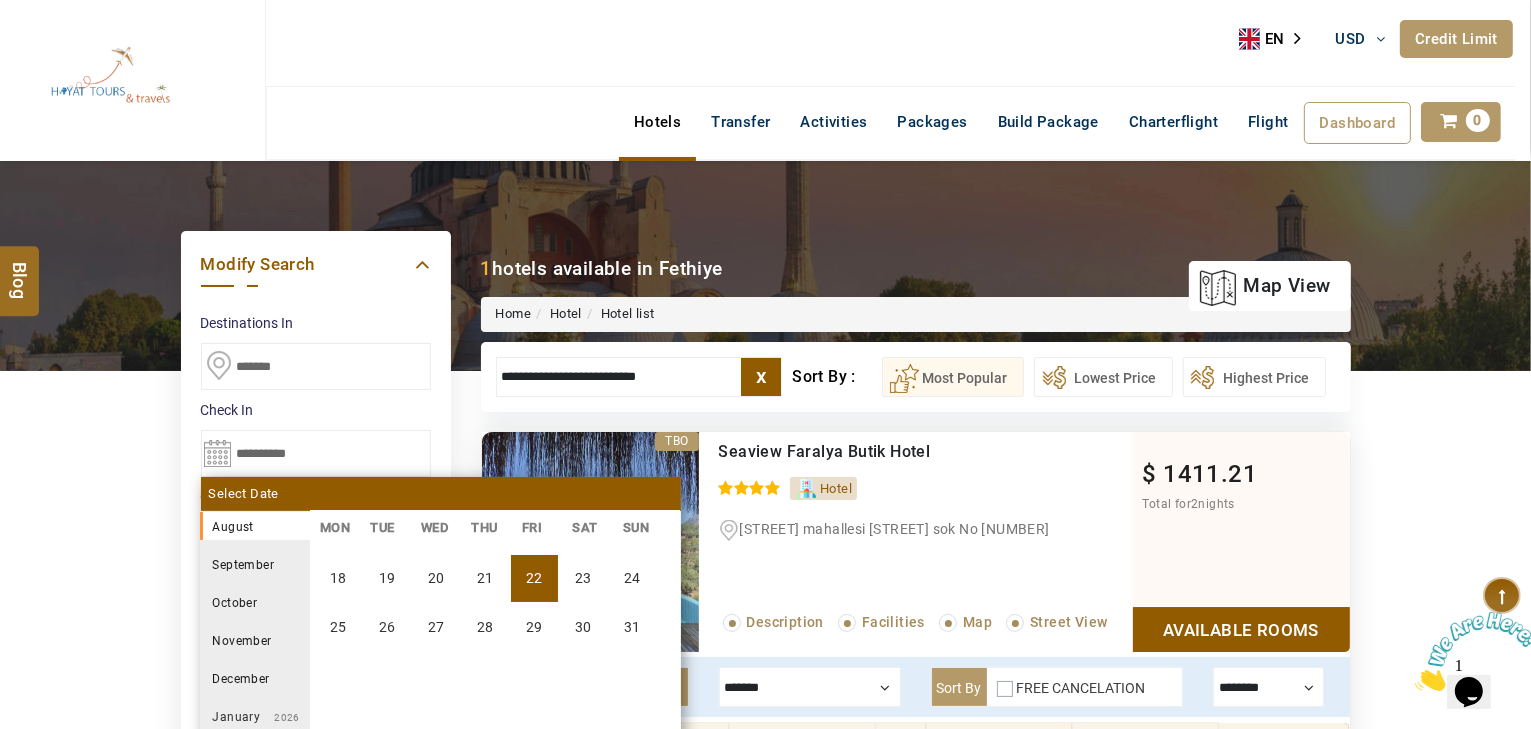 click on "24" at bounding box center [632, 578] 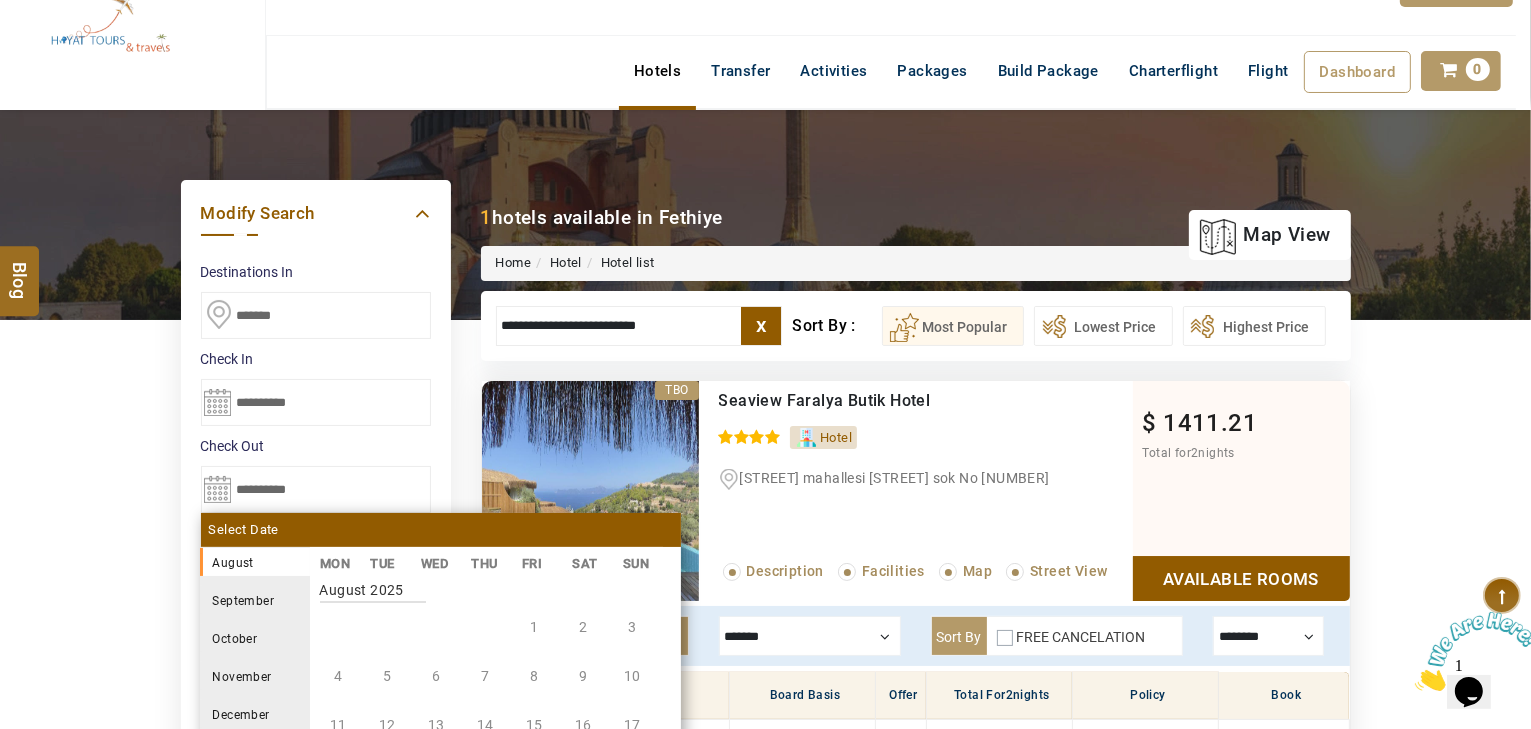 scroll, scrollTop: 80, scrollLeft: 0, axis: vertical 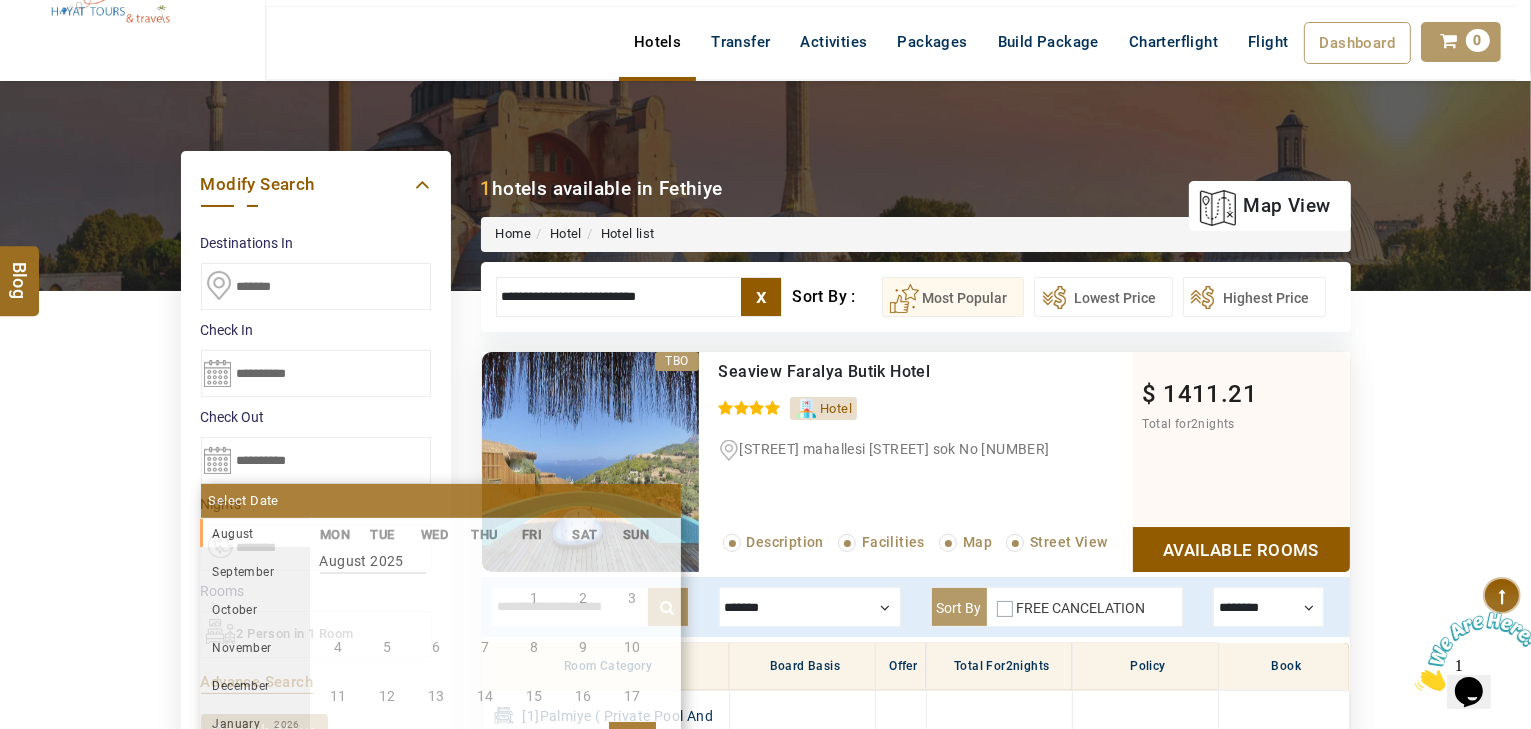 click on "DESTINATION + Add Destination  Nationality Afghanistan Albania Algeria American Samoa Andorra Angola Anguilla Antigua And Barbuda Argentina Armenia Aruba Australia Austria Azerbaijan Bahamas Bahrain Bangladesh Barbados Belarus Belgium Belize Benin Bermuda Bhutan Bolivia Bosnia Herzegovina Botswana Brazil British Indian Ocean Territory British Virgin Islands Brunei Darussalam Bulgaria Burkina Faso Burundi Cambodia Cameroon Canada Cape Verde Caribbean Cayman Islands Central African Republic Chad Chile China Christmas Island Cocos (Keeling) Islands Colombia Comoros Congo (Democratic Republic) Congo (Republic Of) Cook Islands Costa Rica Croatia Cuba Cyprus Czech Republic Denmark Djibouti Dominica Dominican Republic East Timor Ecuador Egypt El Salvador Equatorial Guinea Eritrea Estonia Ethiopia Falkland Islands(Malvinas) Faroe Islands Fiji Finland France French Guiana French Polynesia French Southern Territories Gabon Gambia Georgia Germany Ghana Gibraltar Greece Greenland Grenada Guadeloupe Guam Guatemala Guinea" at bounding box center (765, 3484) 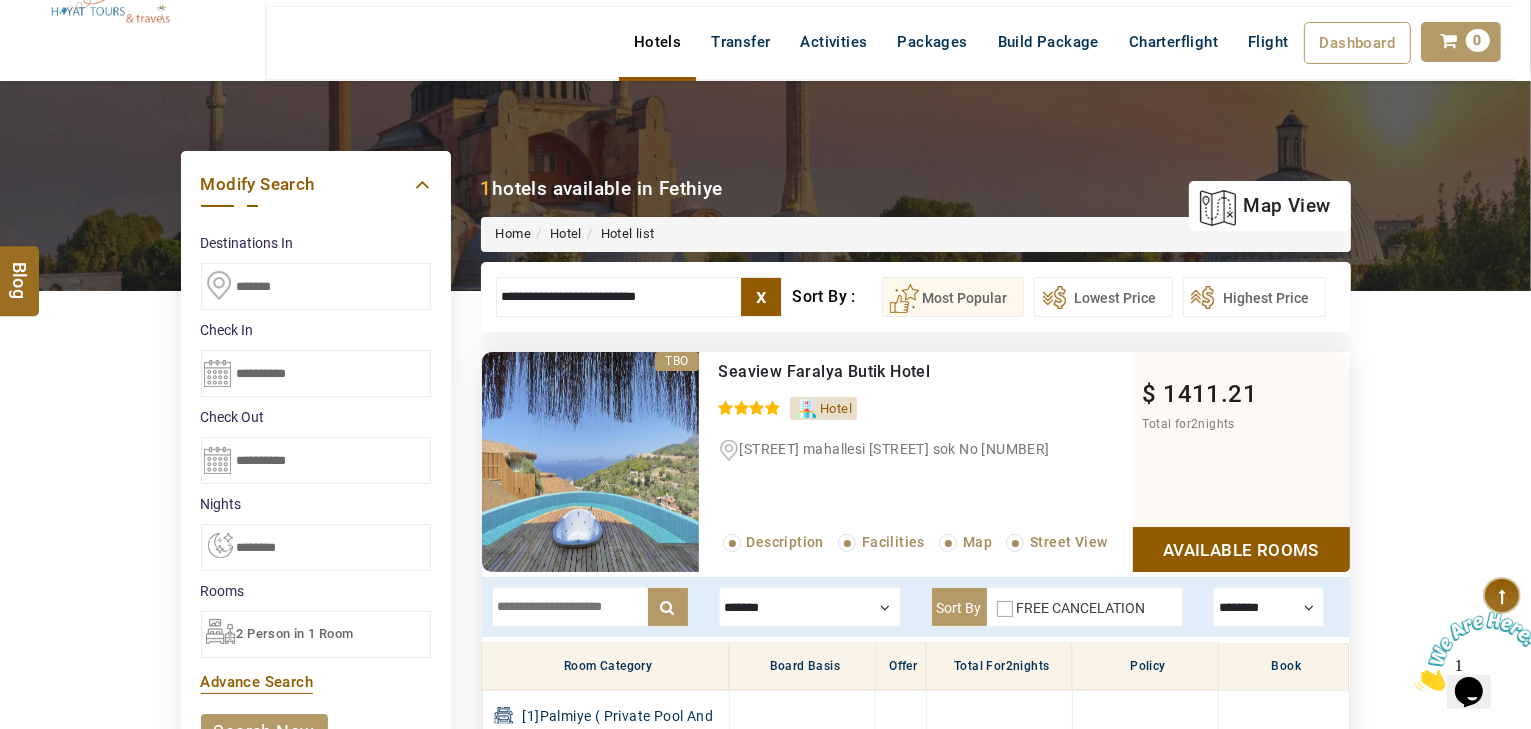 click on "**********" at bounding box center (316, 547) 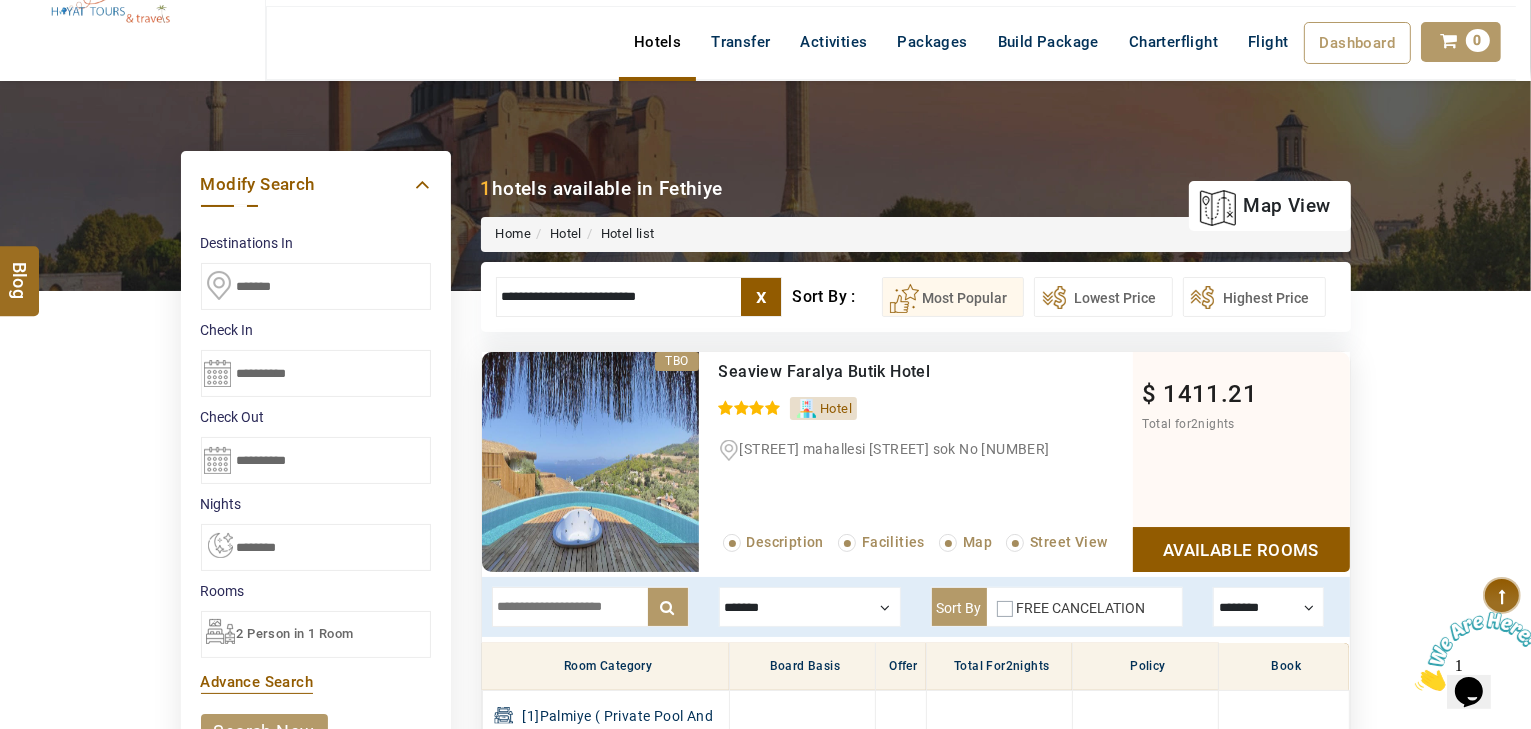 select on "*" 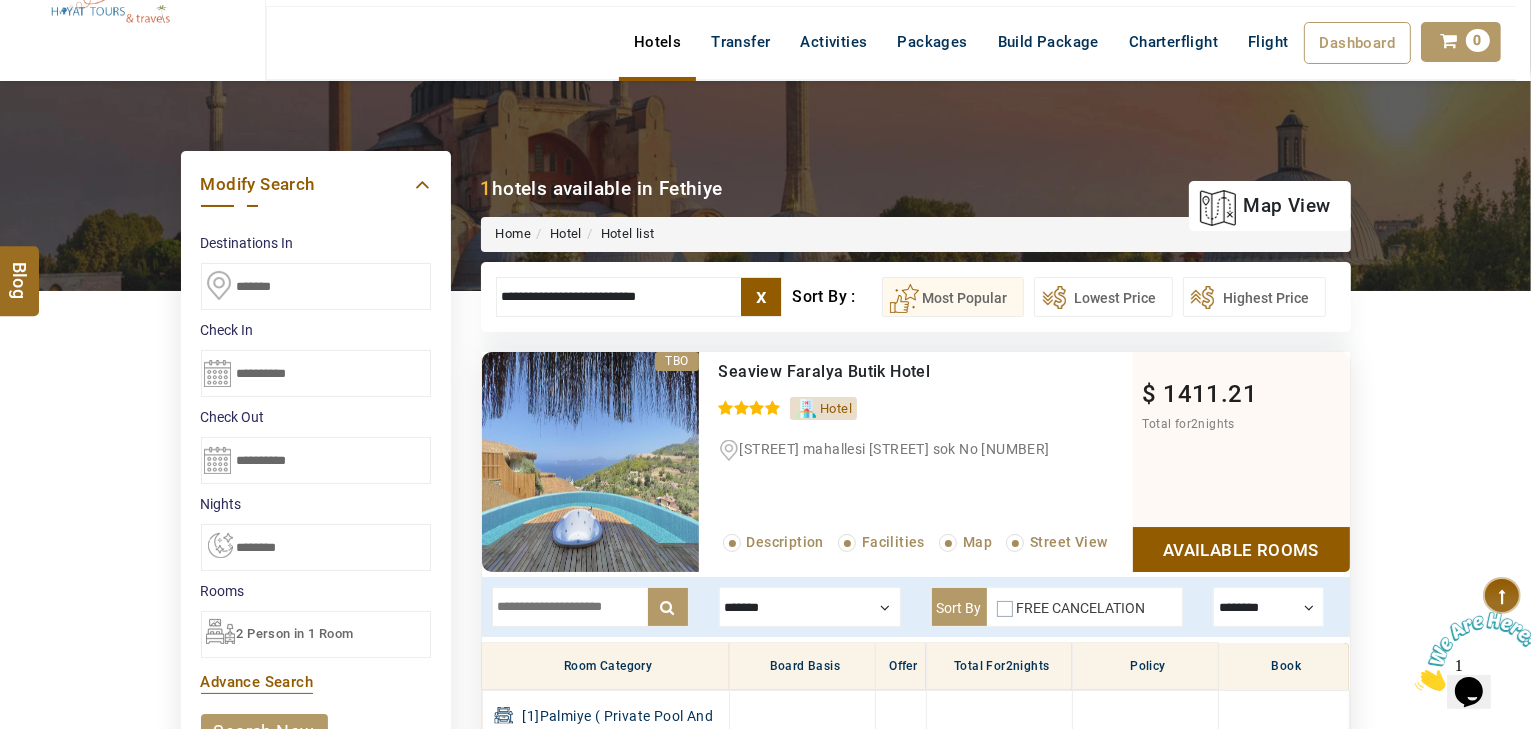 click on "**********" at bounding box center (316, 547) 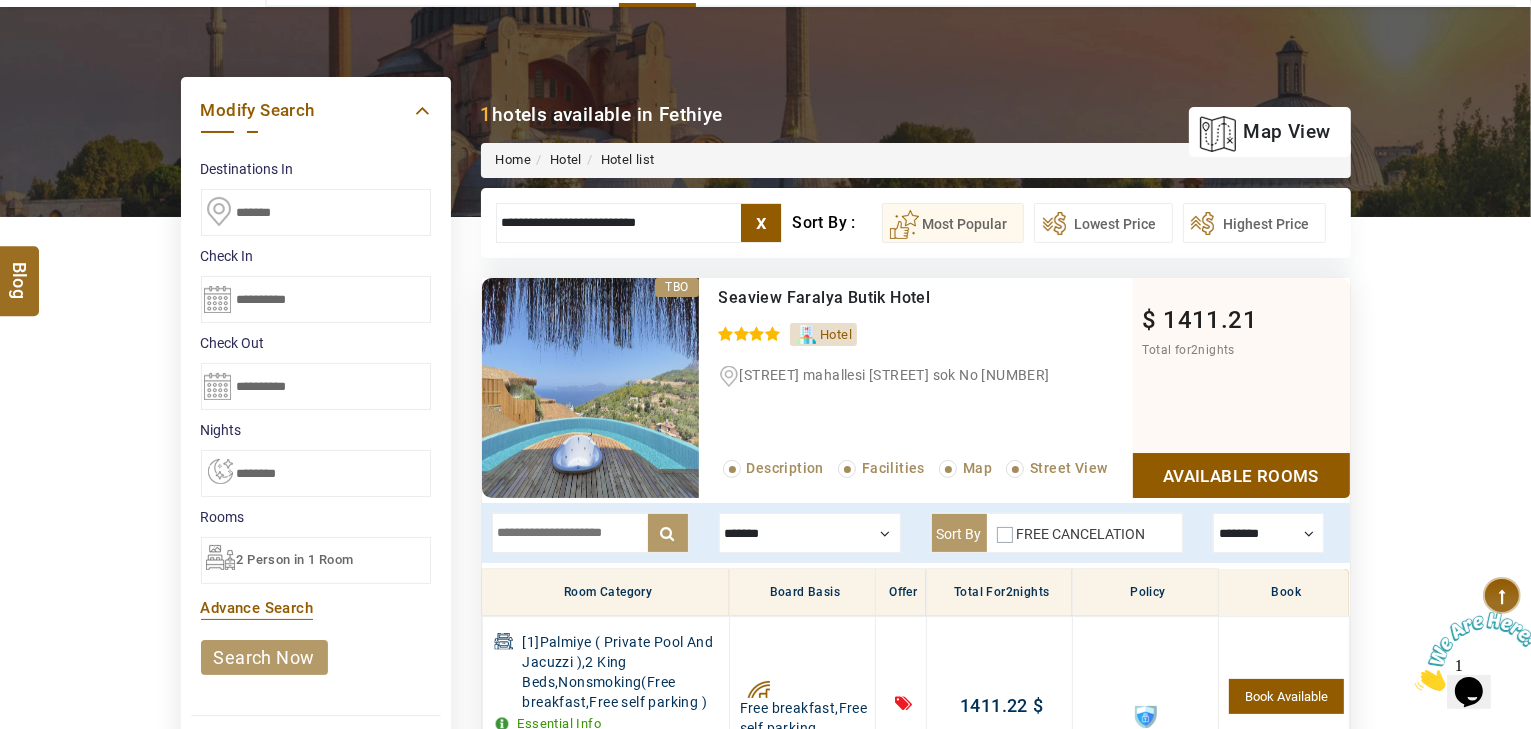 scroll, scrollTop: 160, scrollLeft: 0, axis: vertical 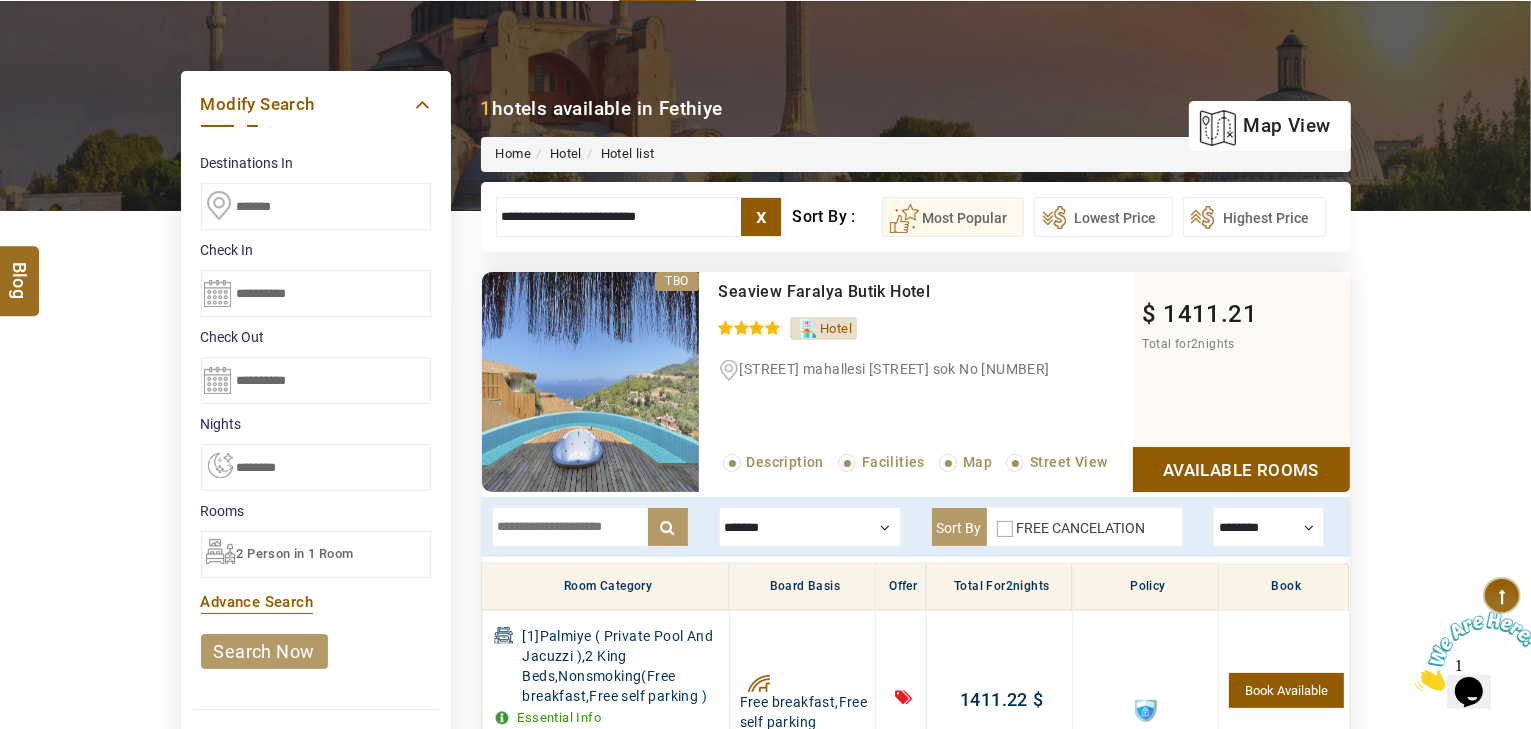 click on "search now" at bounding box center (264, 651) 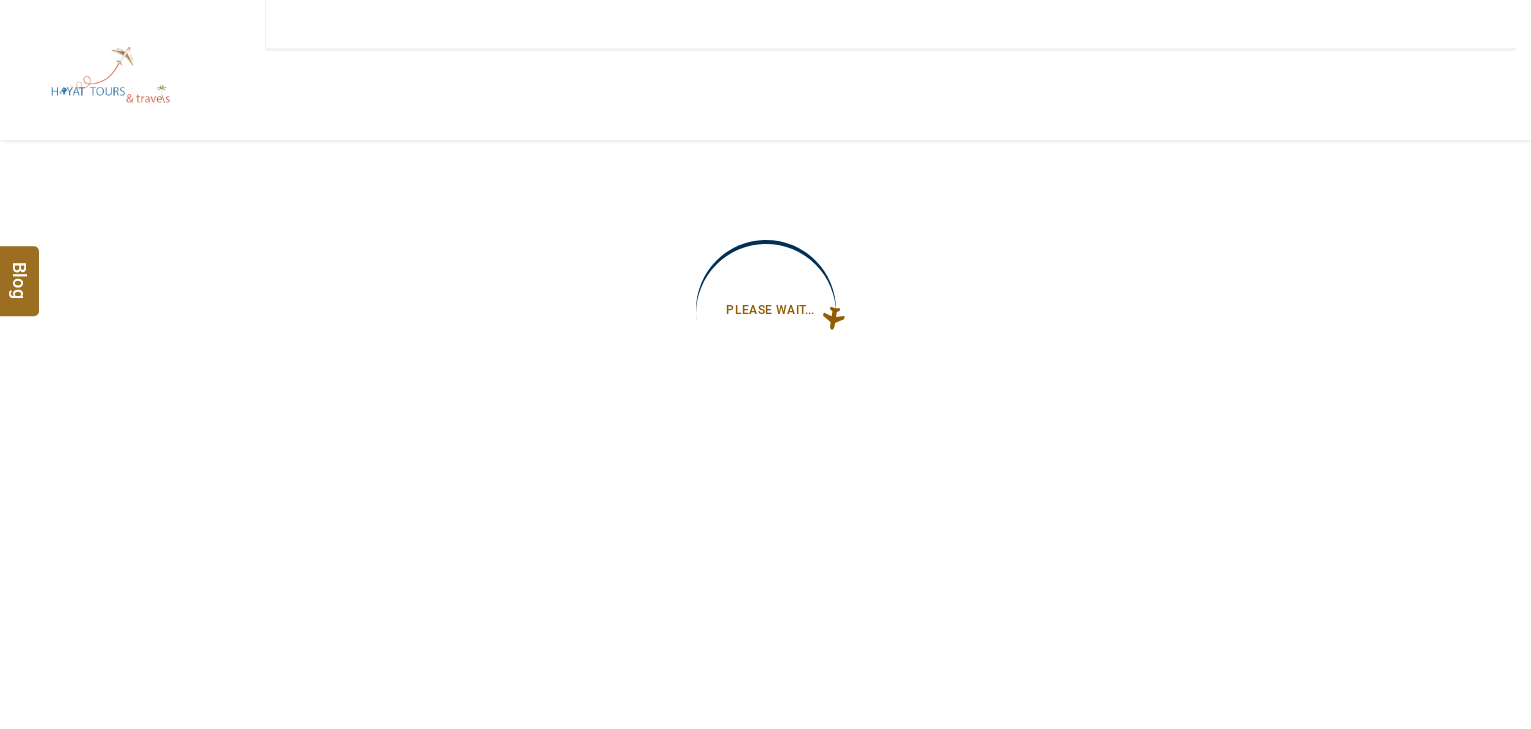 scroll, scrollTop: 0, scrollLeft: 0, axis: both 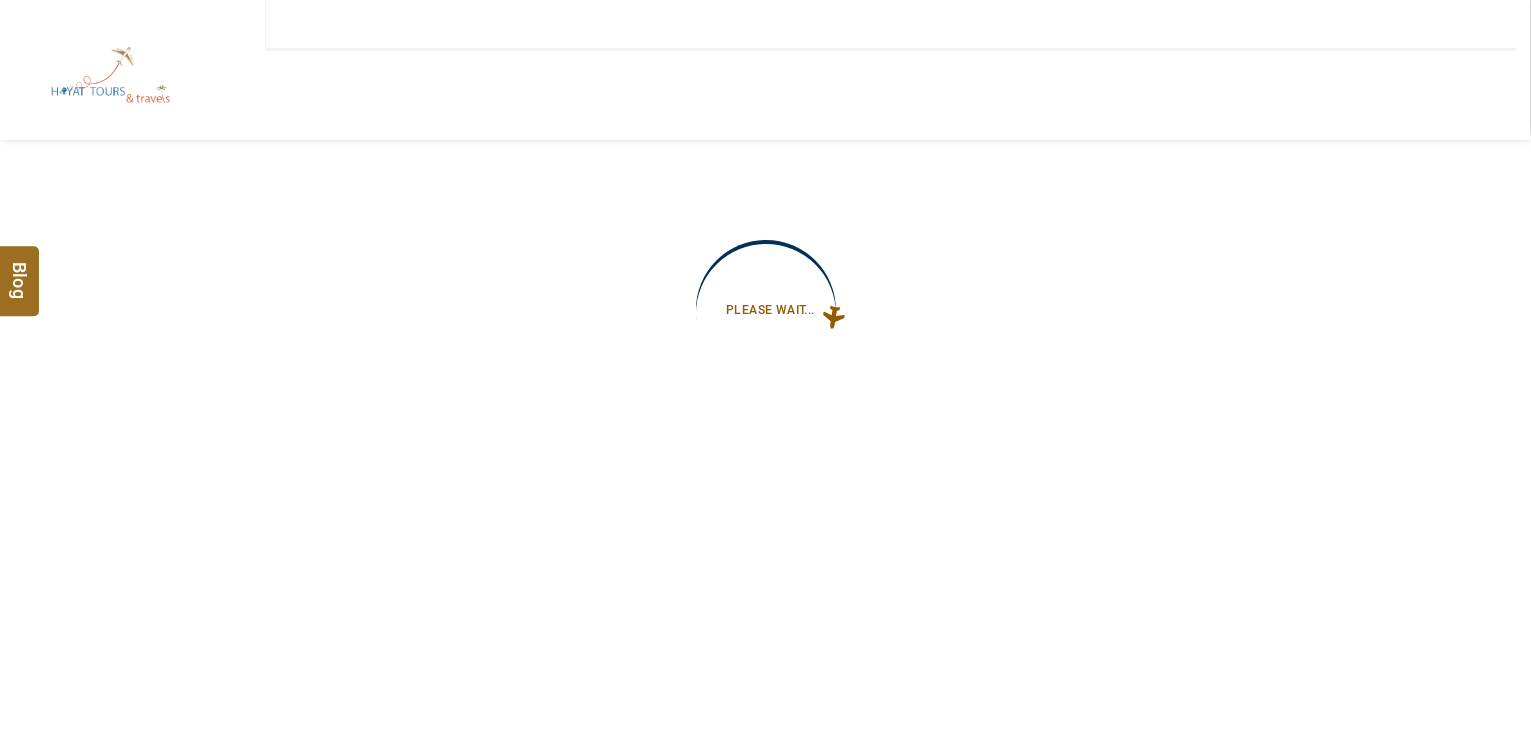 type on "**********" 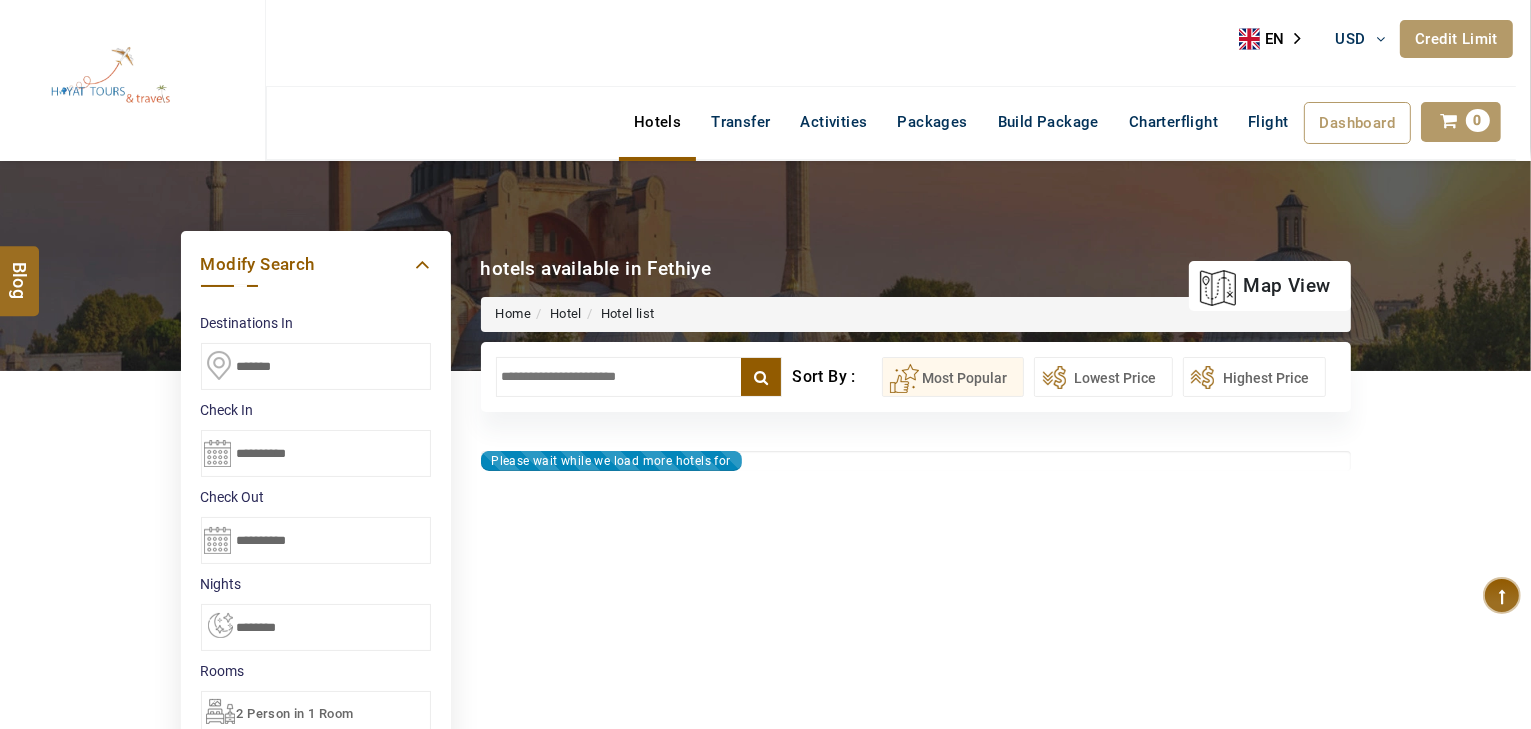 type on "**********" 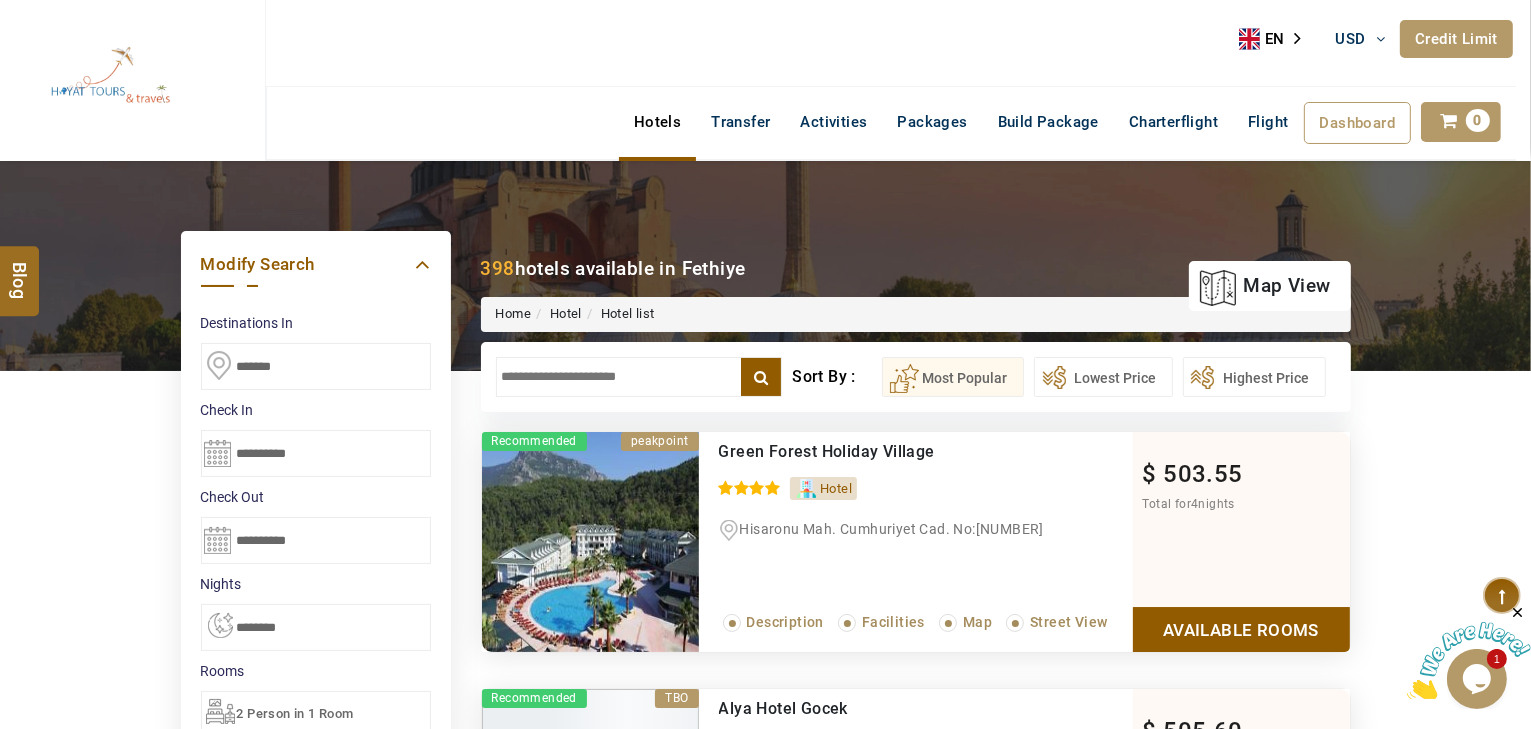 scroll, scrollTop: 0, scrollLeft: 0, axis: both 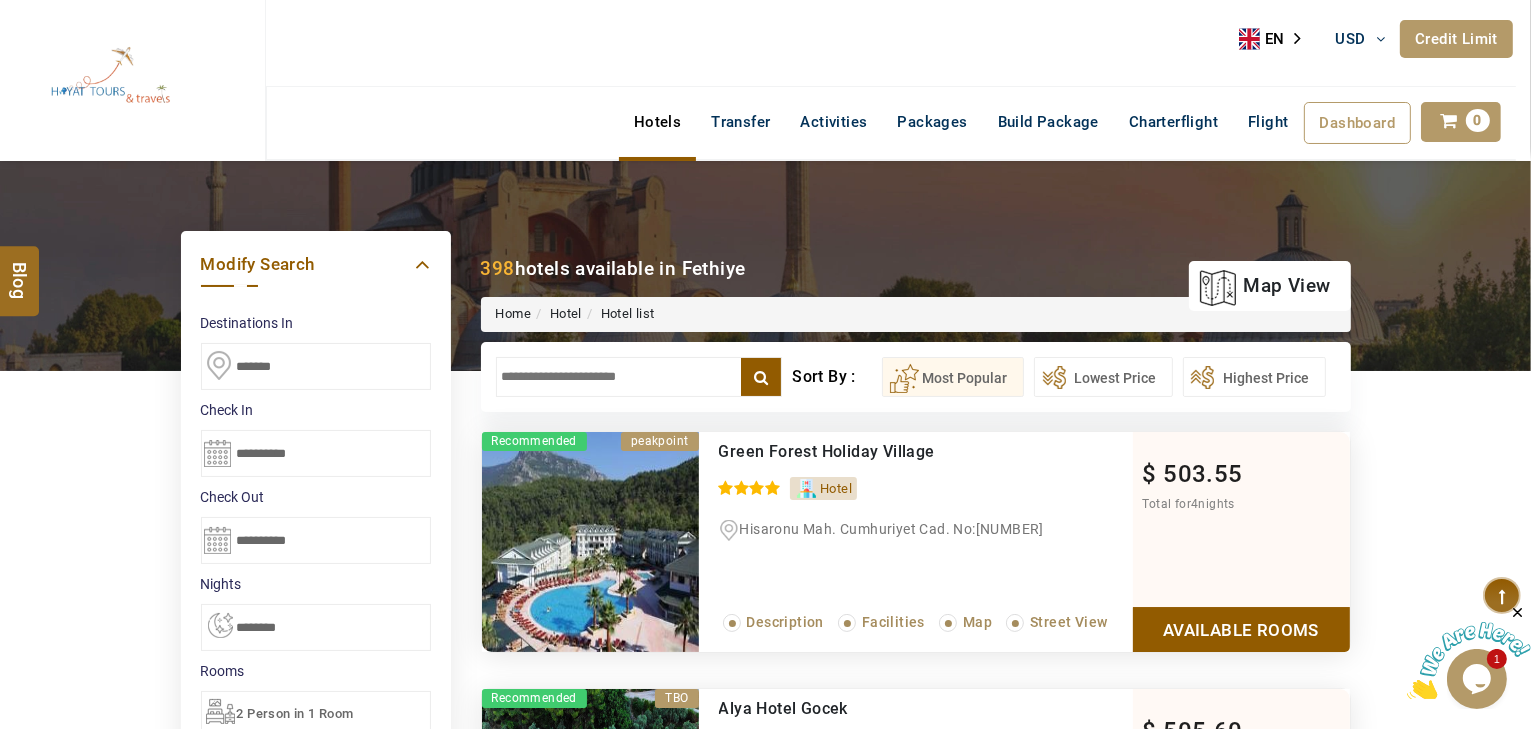 click at bounding box center [639, 377] 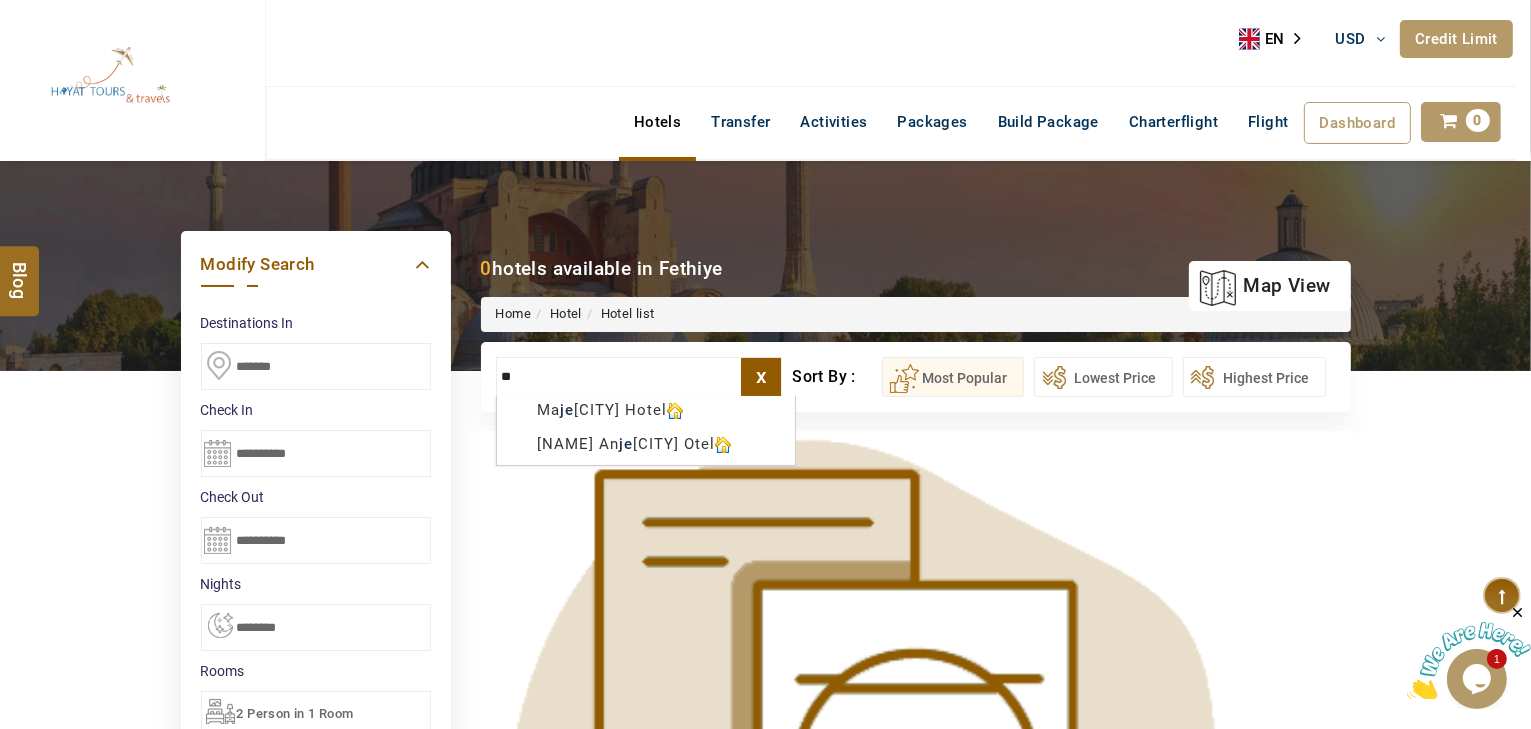 type on "*" 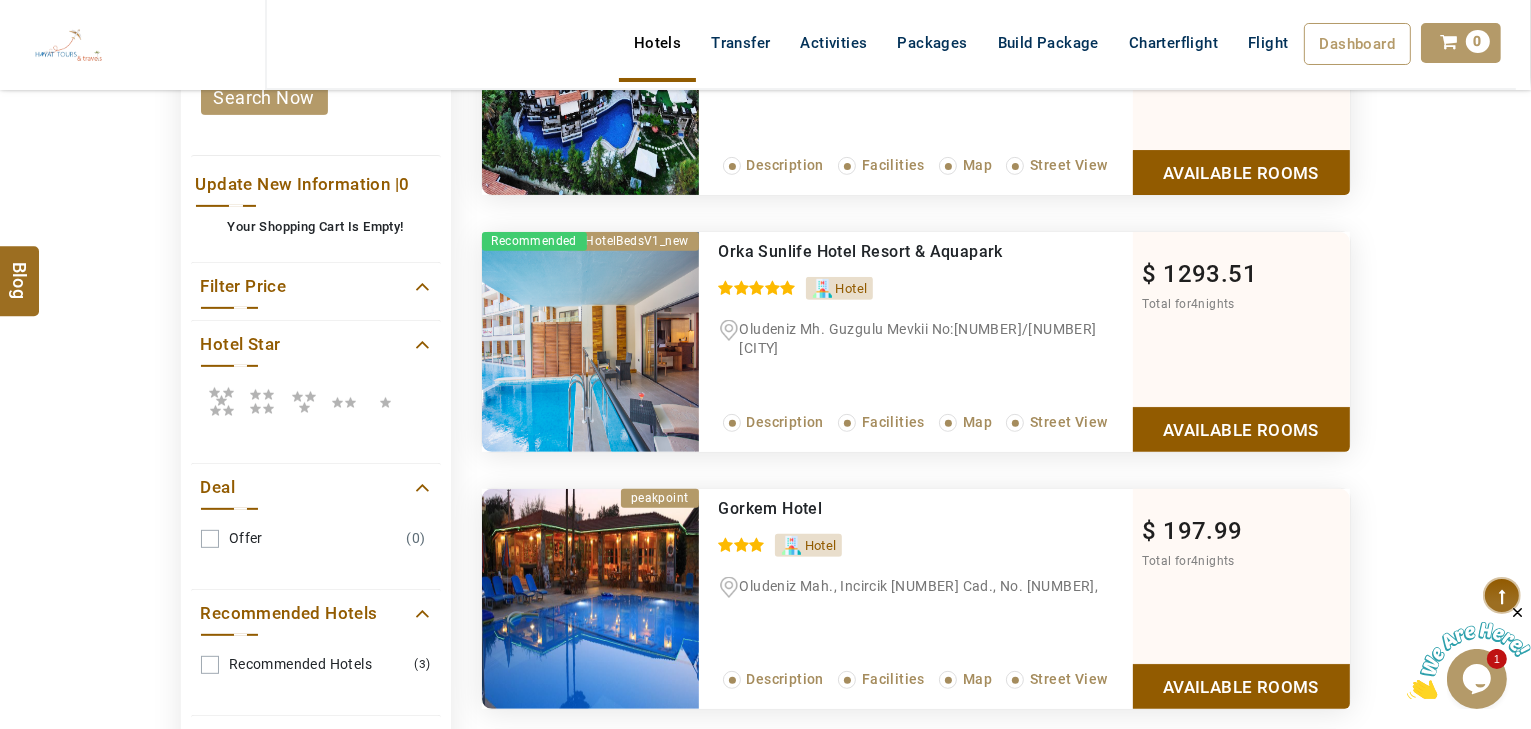 scroll, scrollTop: 720, scrollLeft: 0, axis: vertical 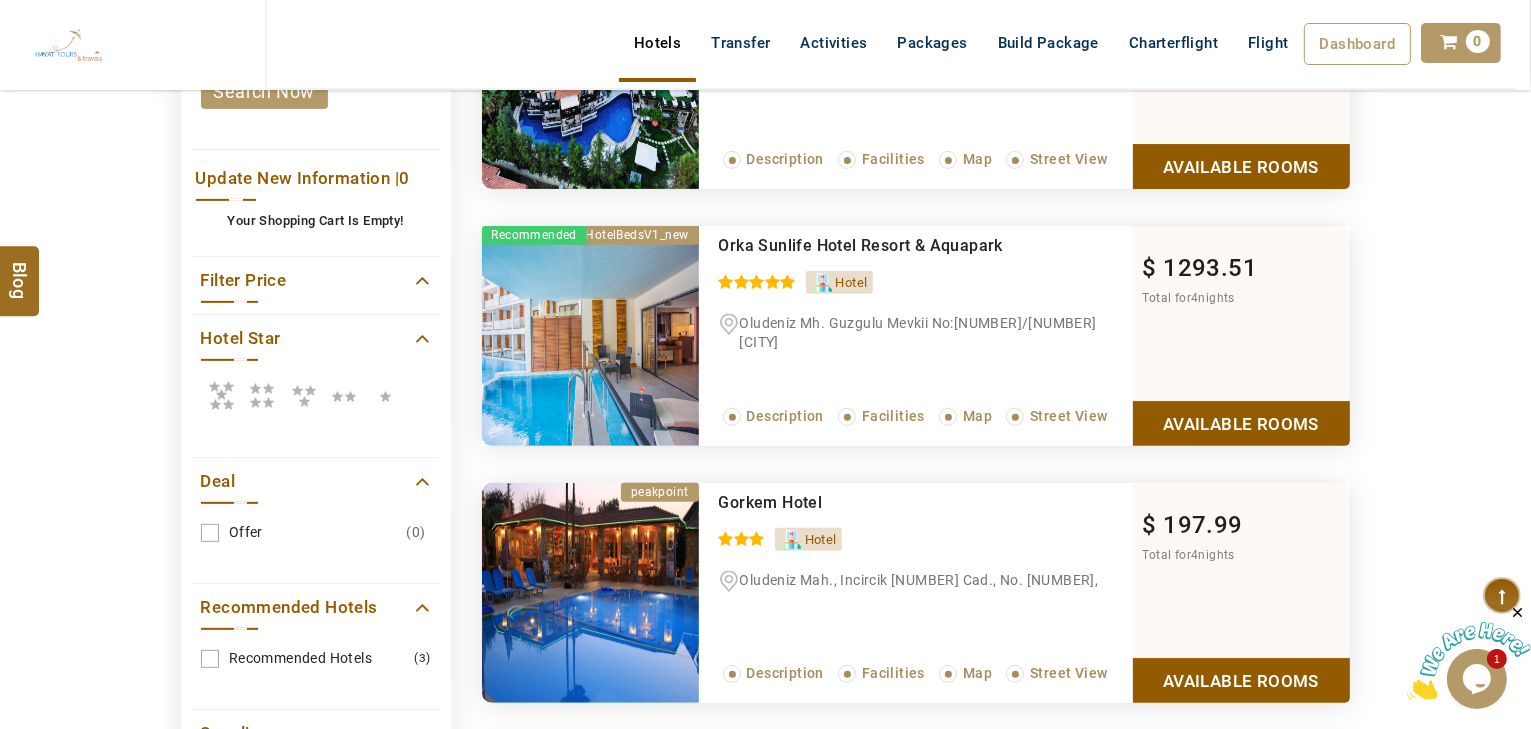 click at bounding box center (221, 395) 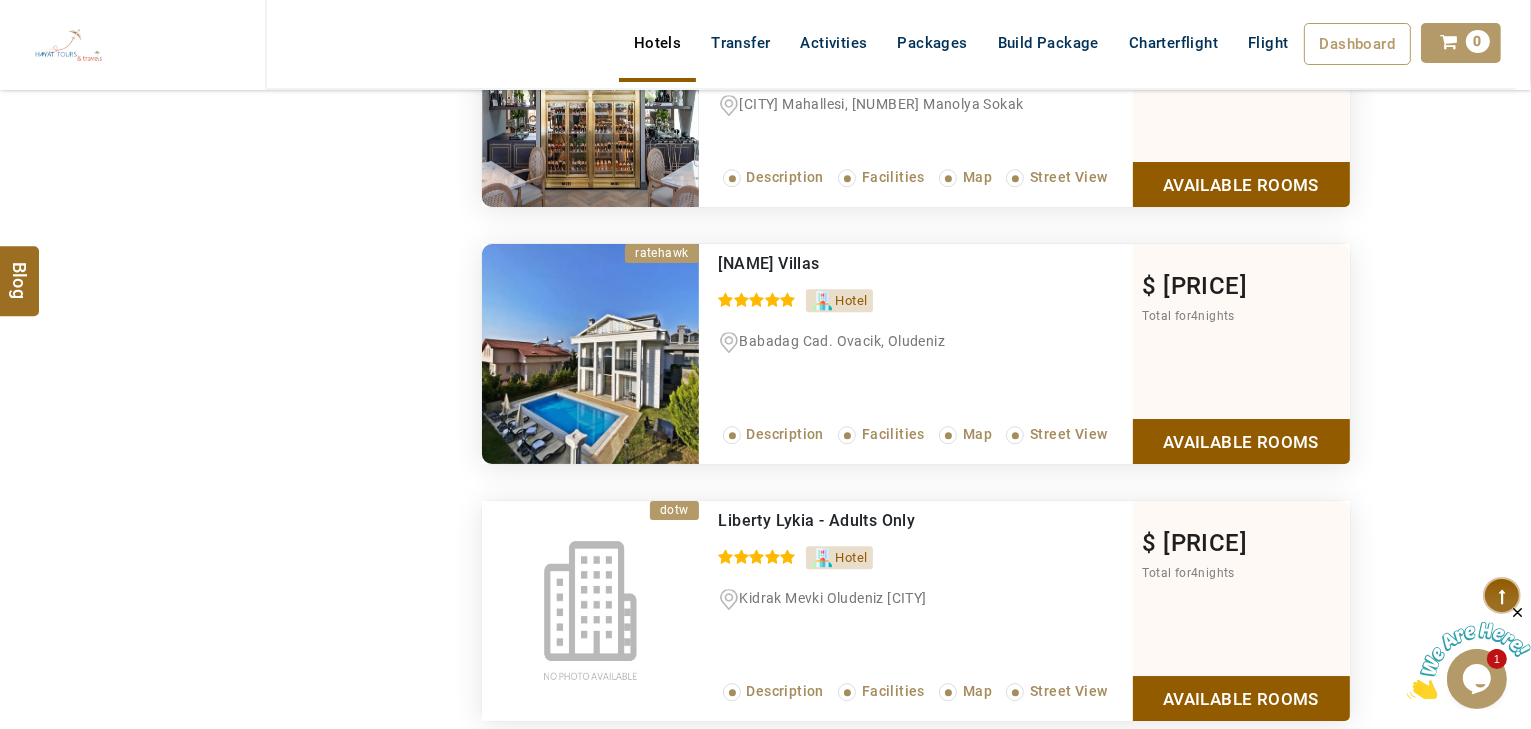 scroll, scrollTop: 5840, scrollLeft: 0, axis: vertical 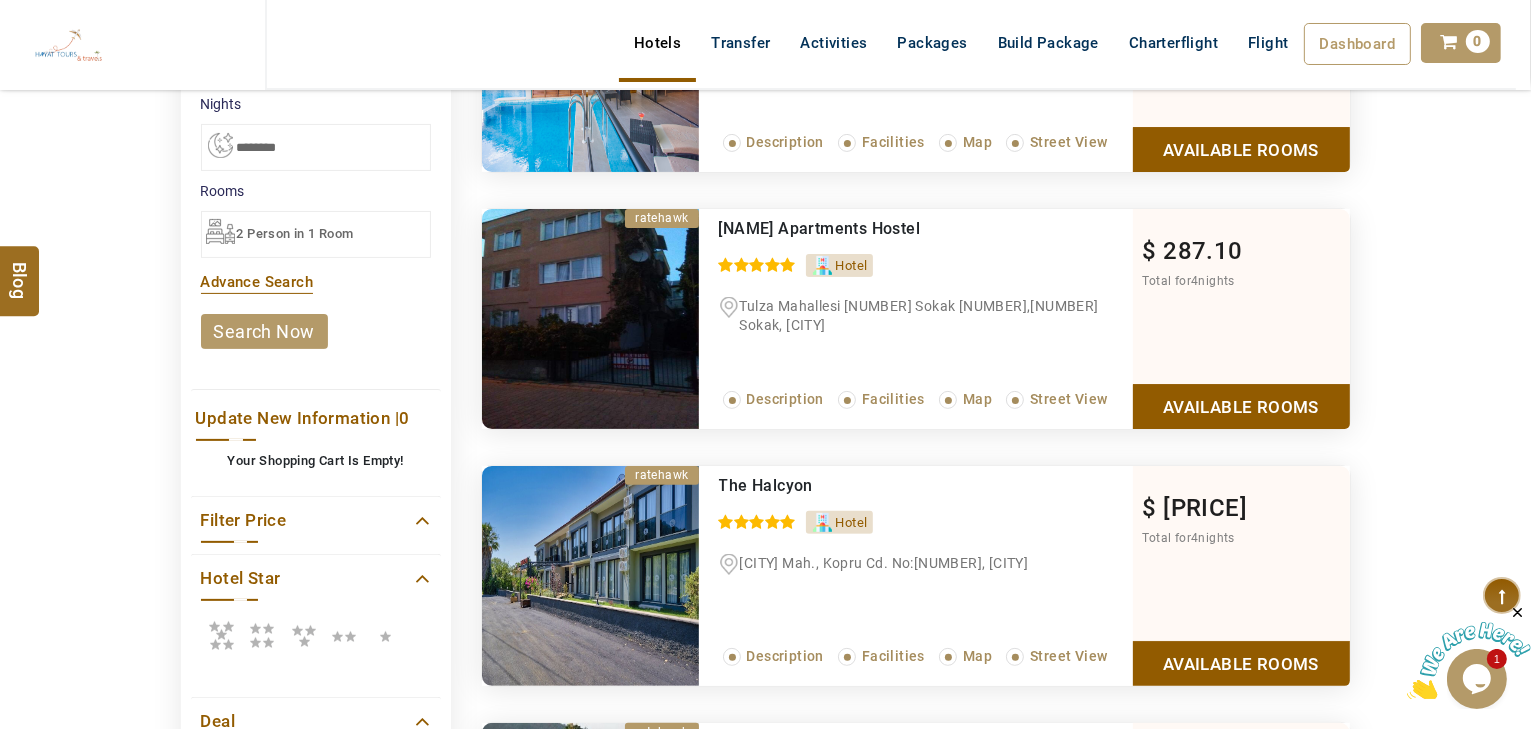 click at bounding box center (221, 636) 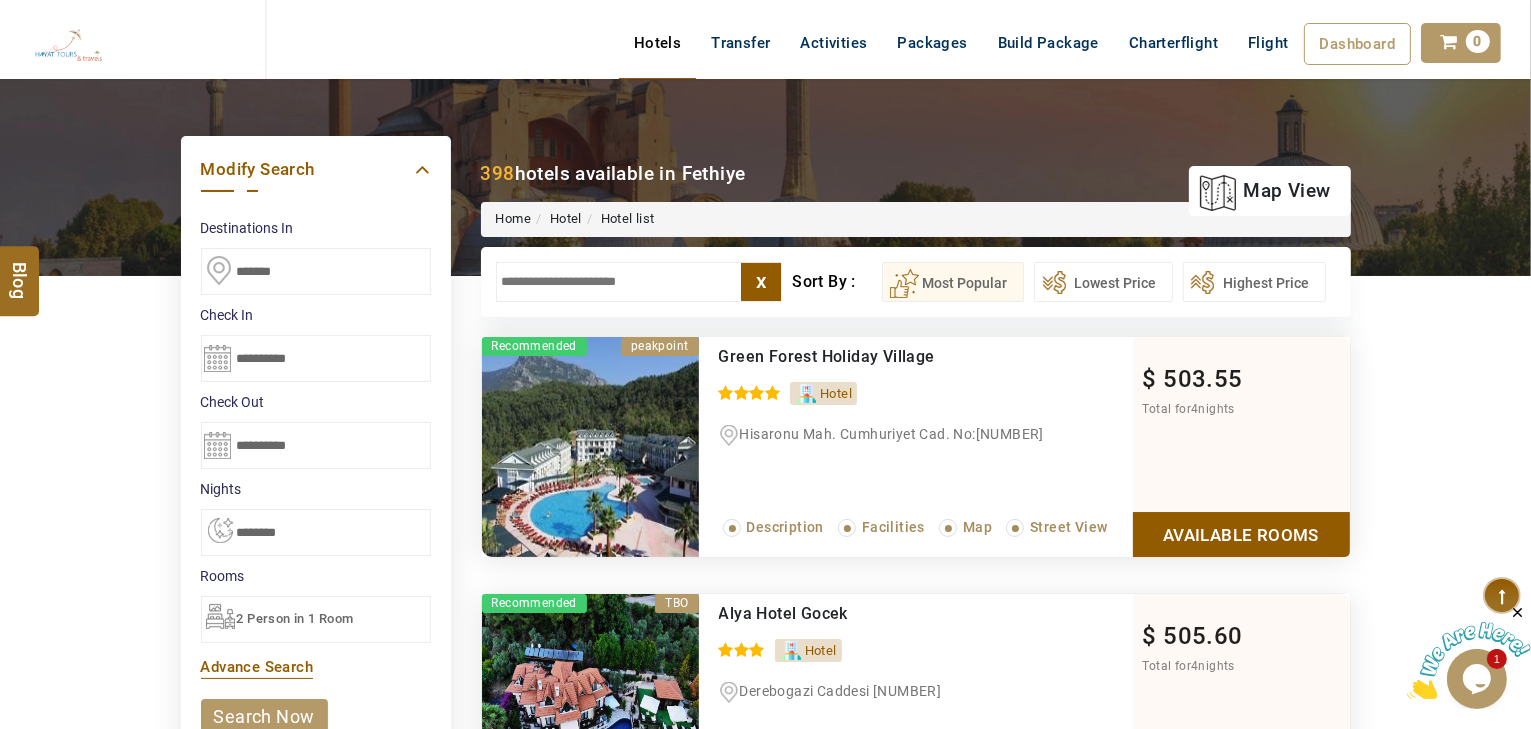 scroll, scrollTop: 80, scrollLeft: 0, axis: vertical 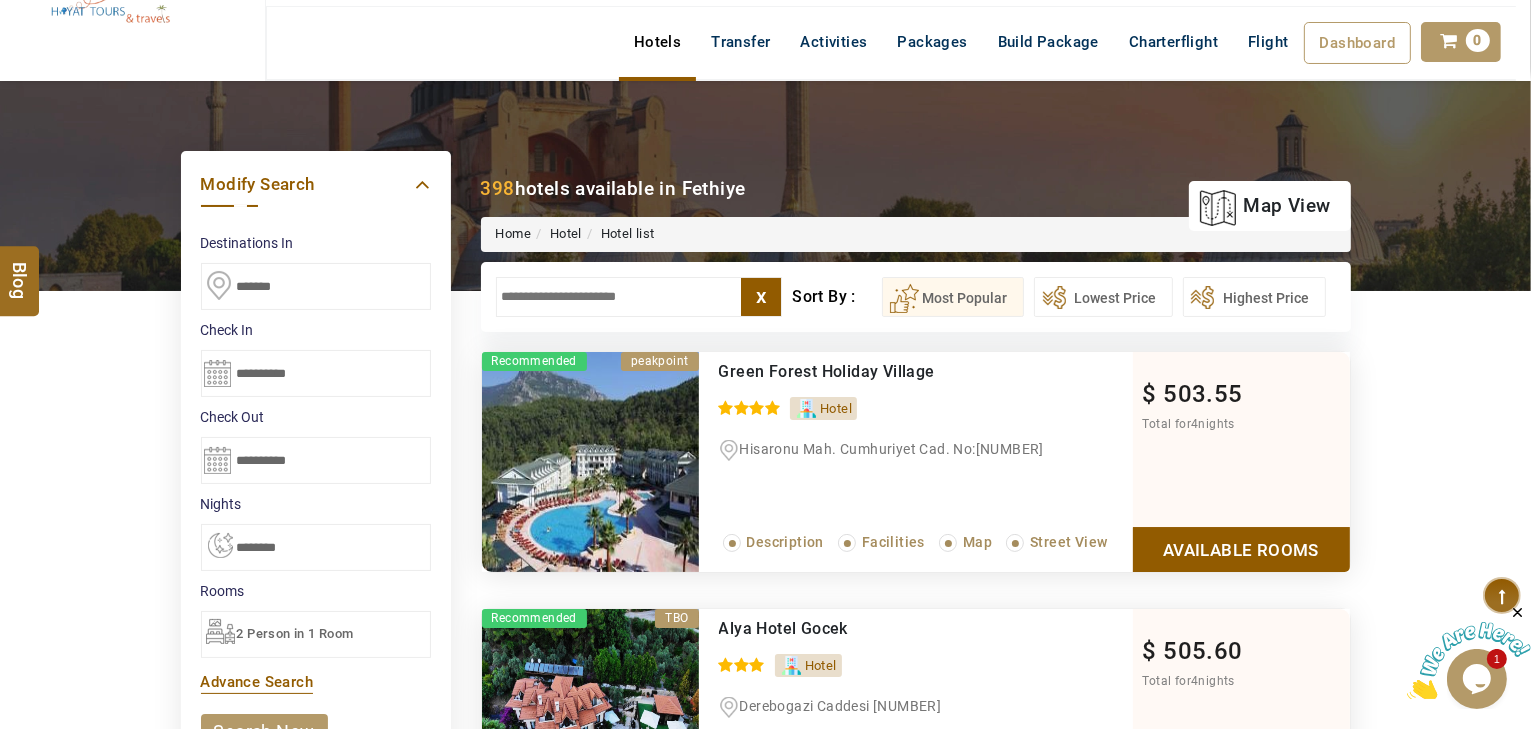 click at bounding box center [639, 297] 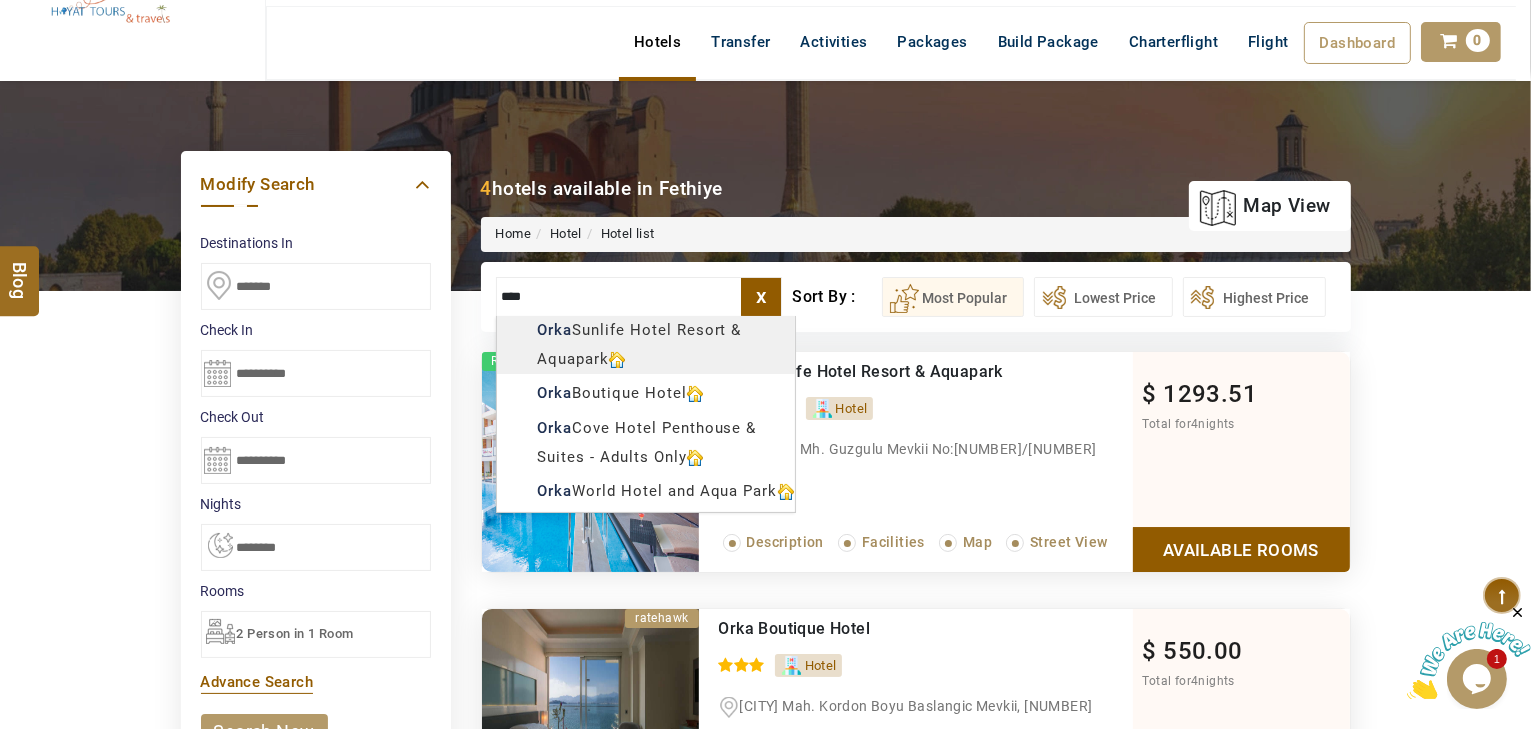 click on "HAYAYT TOURS USD AED  AED EUR  € USD  $ INR  ₹ THB  ฿ IDR  Rp BHD  BHD TRY  ₺ Credit Limit EN HE AR ES PT ZH Helpline
+[COUNTRY CODE] [PHONE] Register Now +[COUNTRY CODE] [PHONE] info@royallineholidays.com About Us What we Offer Blog Why Us Contact Hotels  Transfer Activities Packages Build Package Charterflight Flight Dashboard My Profile My Booking My Reports My Quotation Sign Out 0 Points Redeem Now To Redeem 58318  Points Future Points  1074   Points Credit Limit Credit Limit USD 30000.00 70% Complete Used USD 25827.94 Available USD 4172.06 Setting  Looks like you haven't added anything to your cart yet Countinue Shopping ***** ****** Please Wait.. Blog demo
Remember me Forgot
password? LOG IN Don't have an account?   Register Now My Booking View/ Print/Cancel Your Booking without Signing in Submit Applying Filters...... Hotels For You Will Be Loading Soon demo
In A Few Moment, You Will Be Celebrating Best Hotel options galore ! Check In   CheckOut Rooms Rooms Please Wait" at bounding box center [765, 1096] 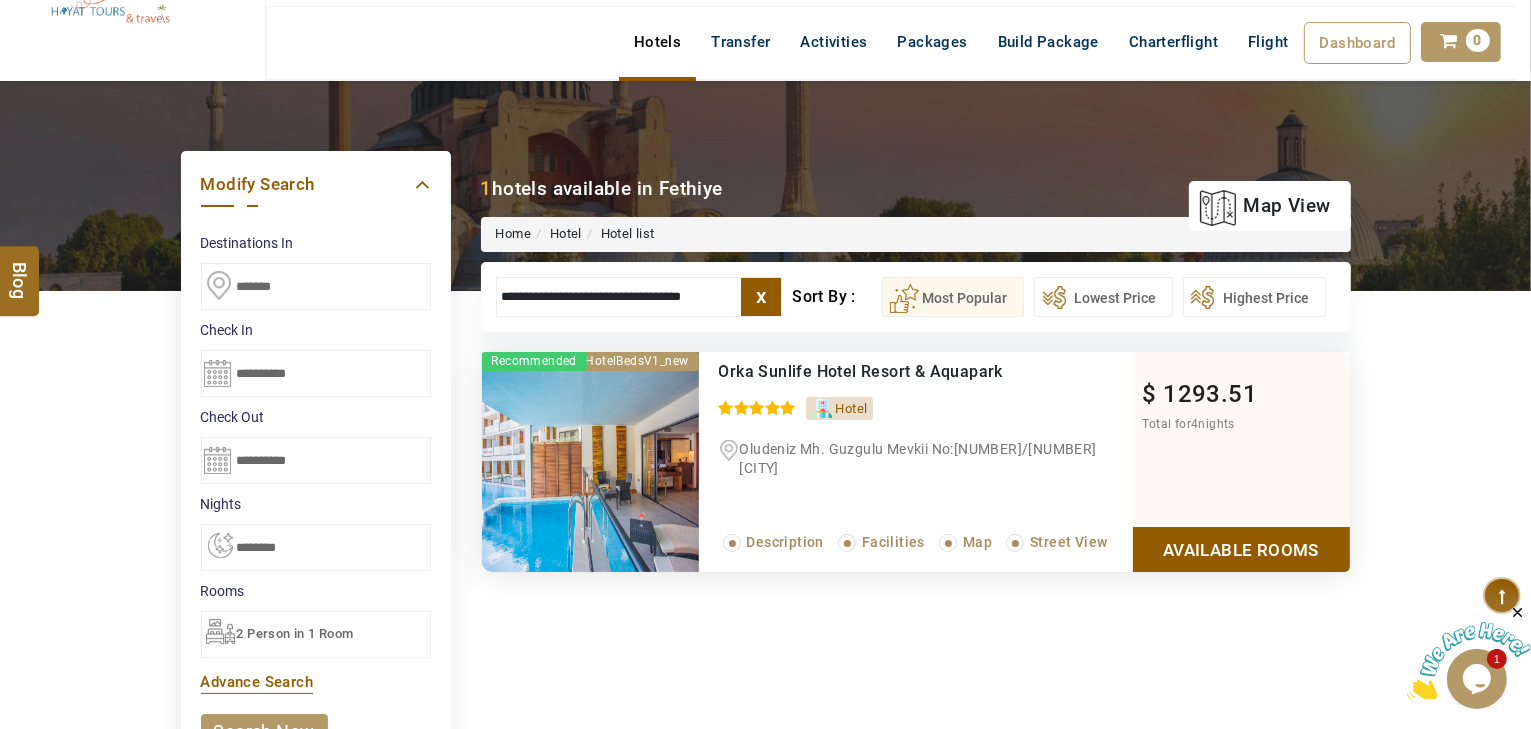 type on "**********" 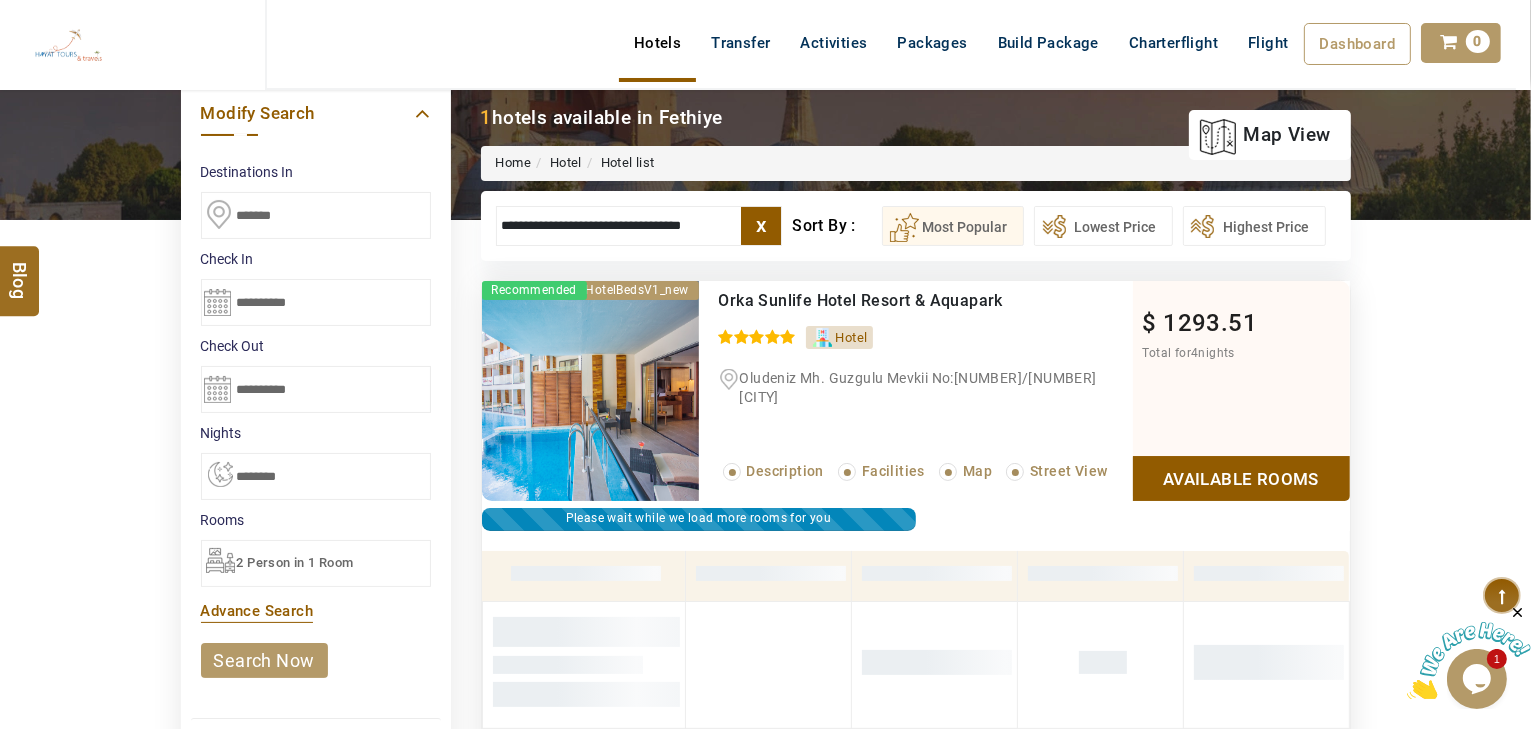scroll, scrollTop: 140, scrollLeft: 0, axis: vertical 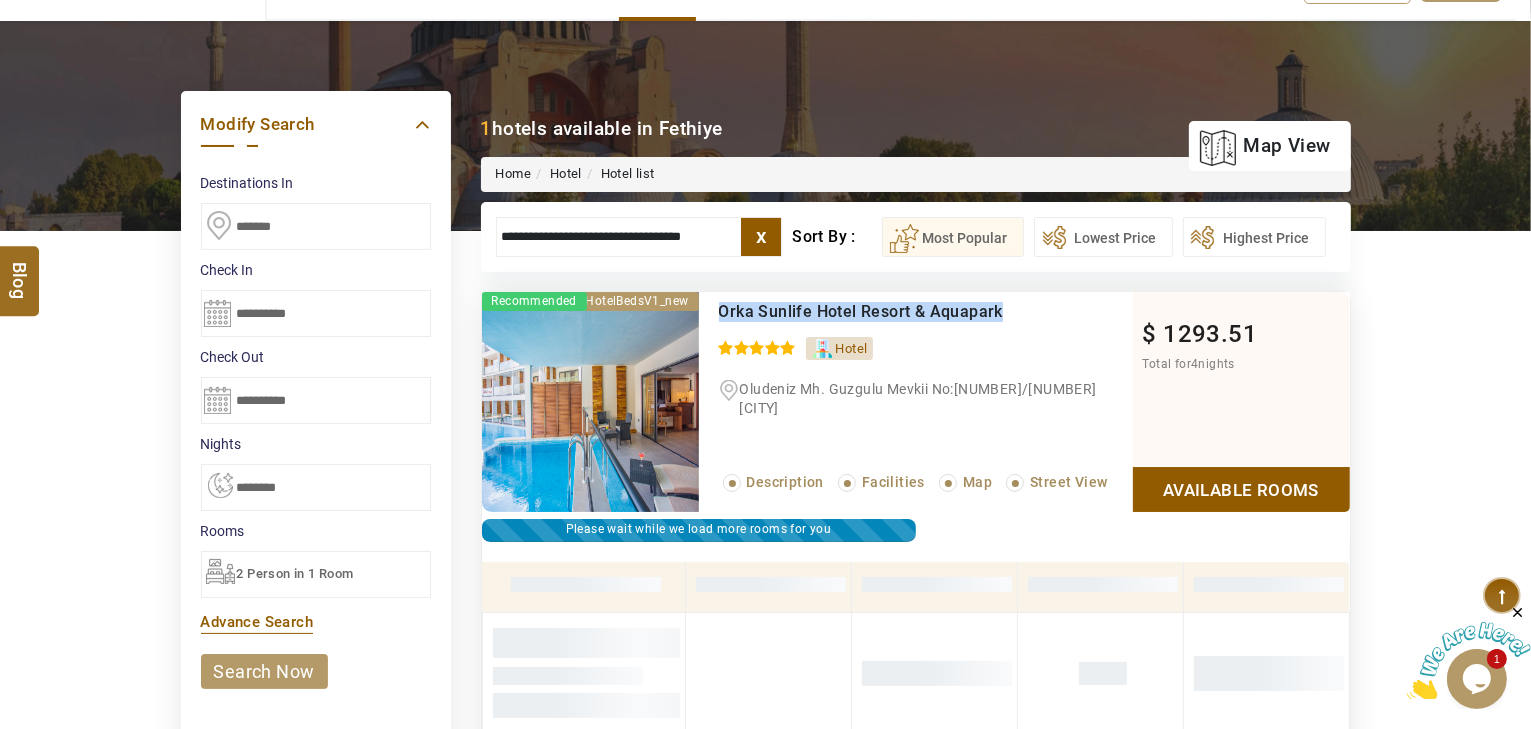 drag, startPoint x: 1018, startPoint y: 308, endPoint x: 713, endPoint y: 294, distance: 305.32114 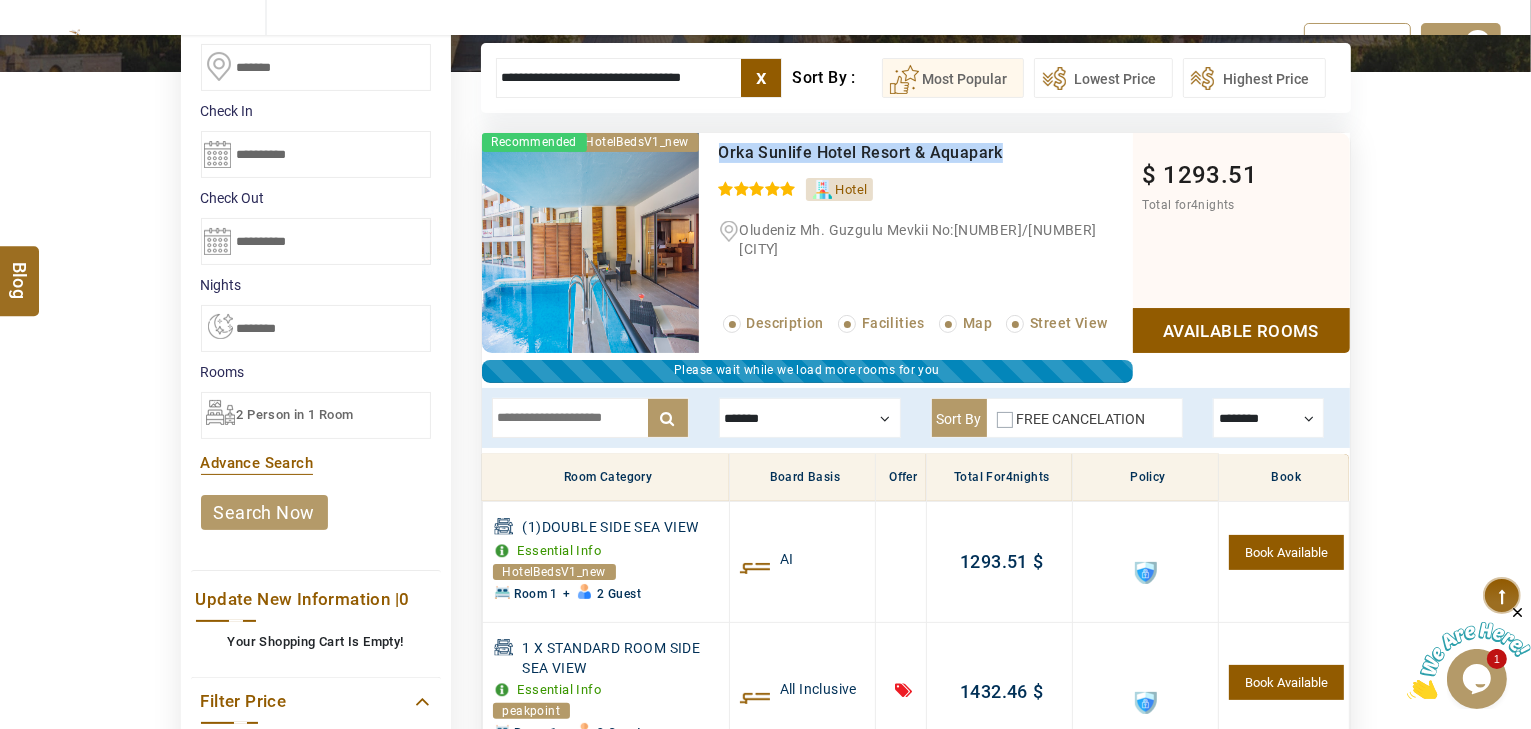 scroll, scrollTop: 300, scrollLeft: 0, axis: vertical 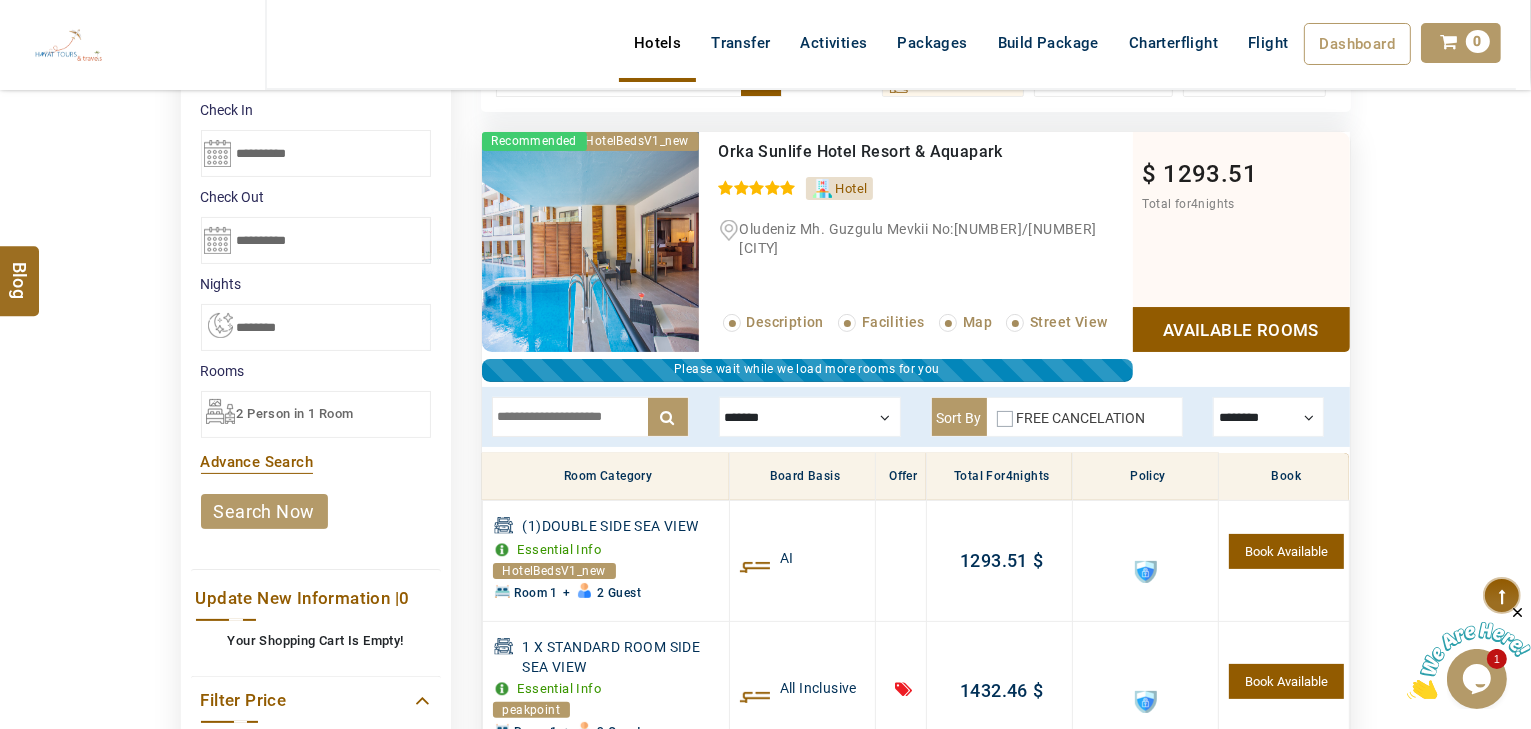 click at bounding box center (590, 417) 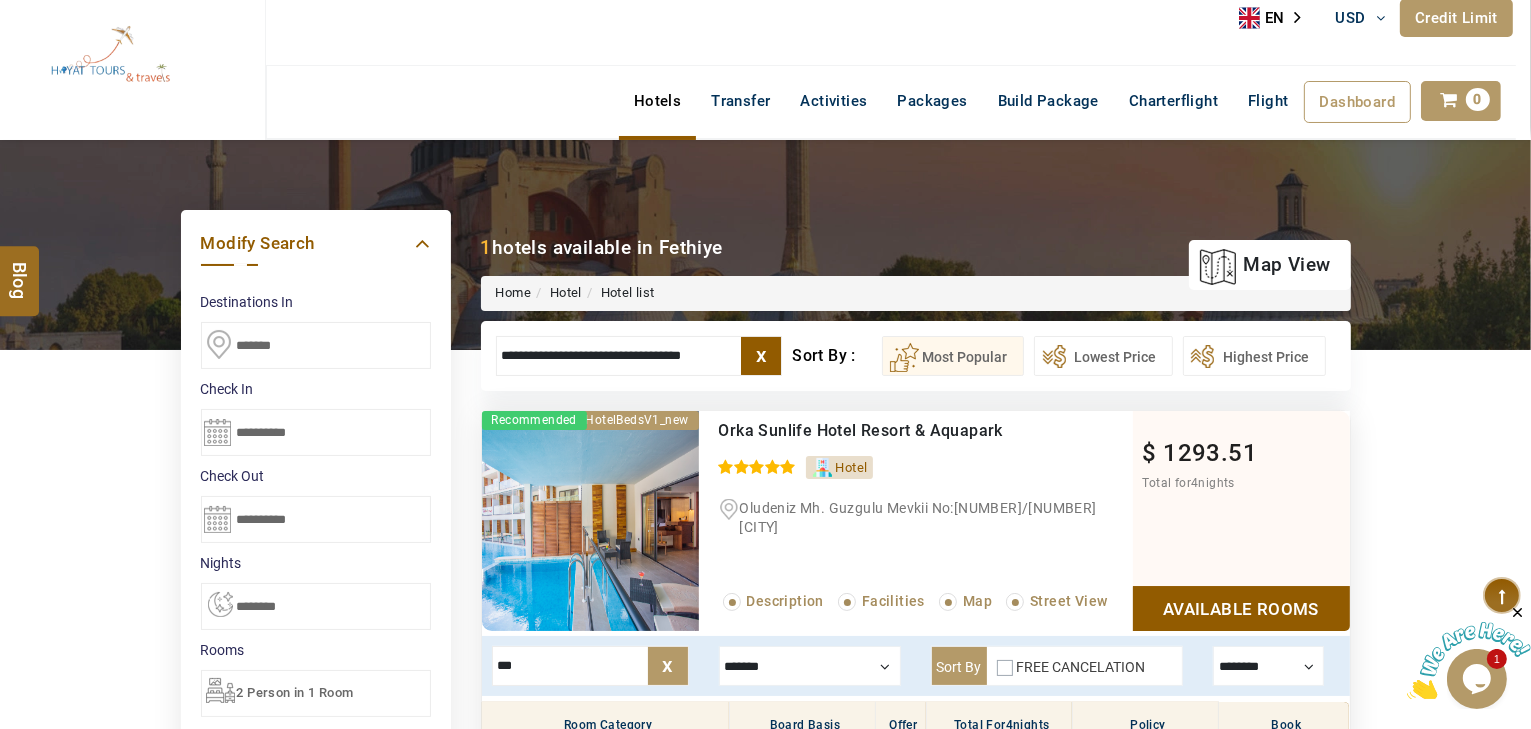 scroll, scrollTop: 0, scrollLeft: 0, axis: both 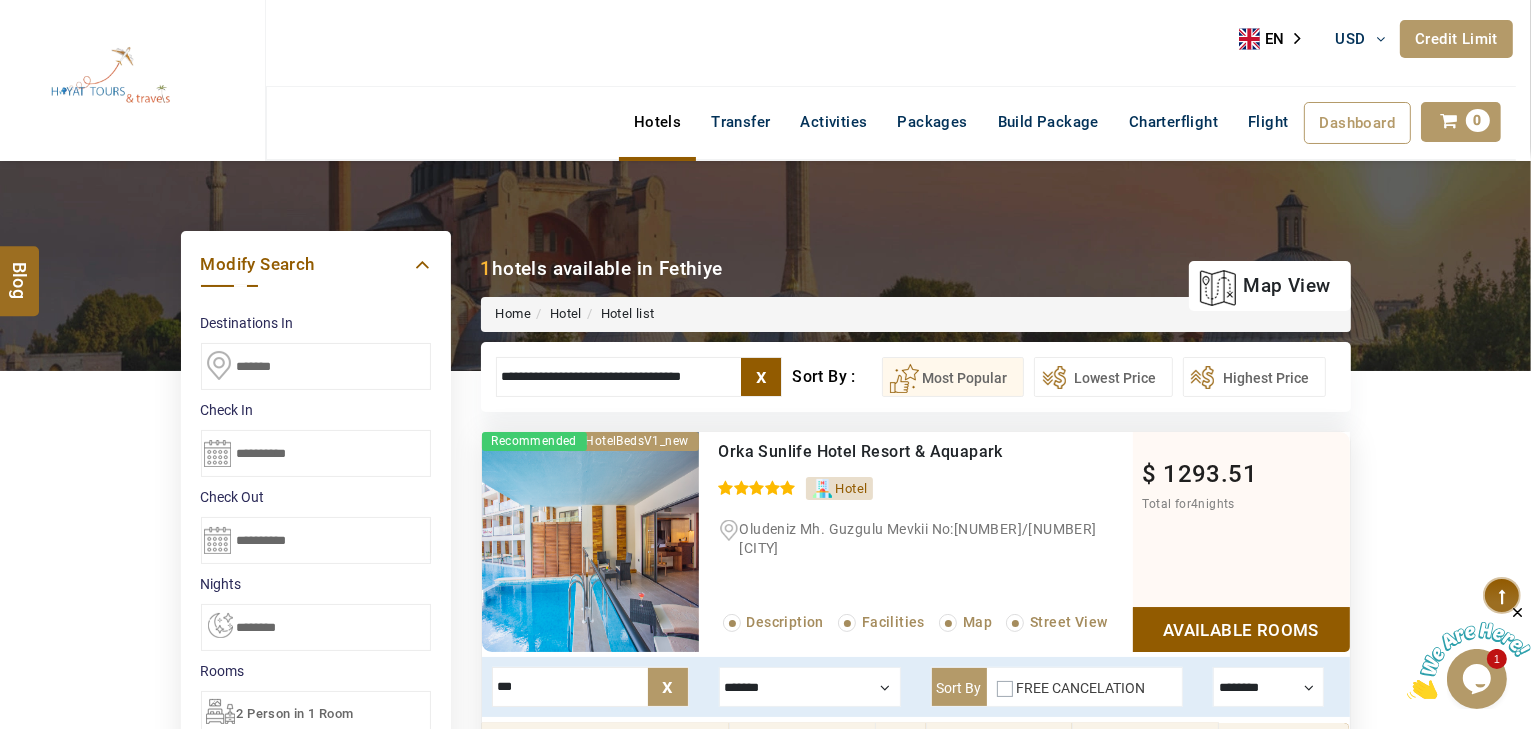 type on "***" 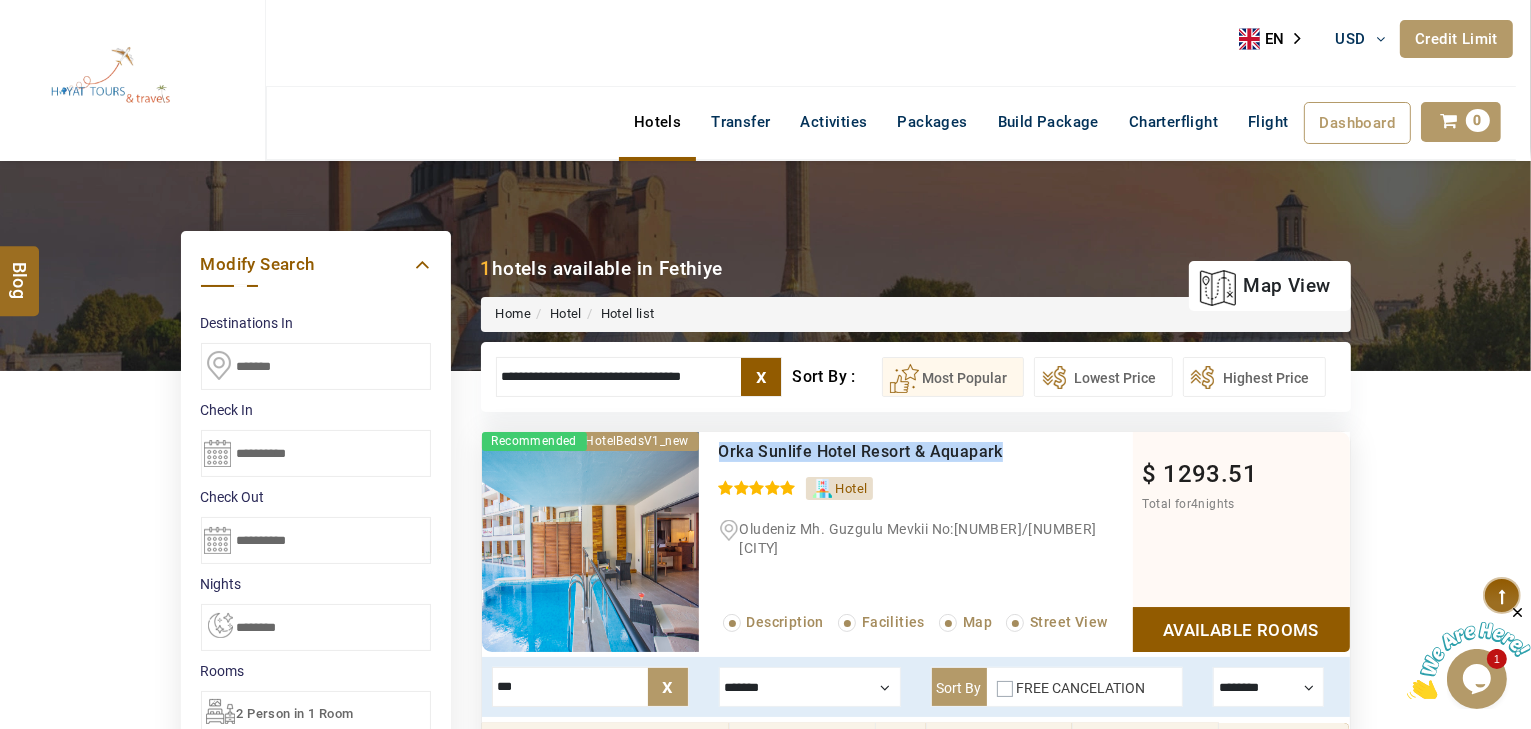 drag, startPoint x: 1049, startPoint y: 452, endPoint x: 710, endPoint y: 457, distance: 339.03687 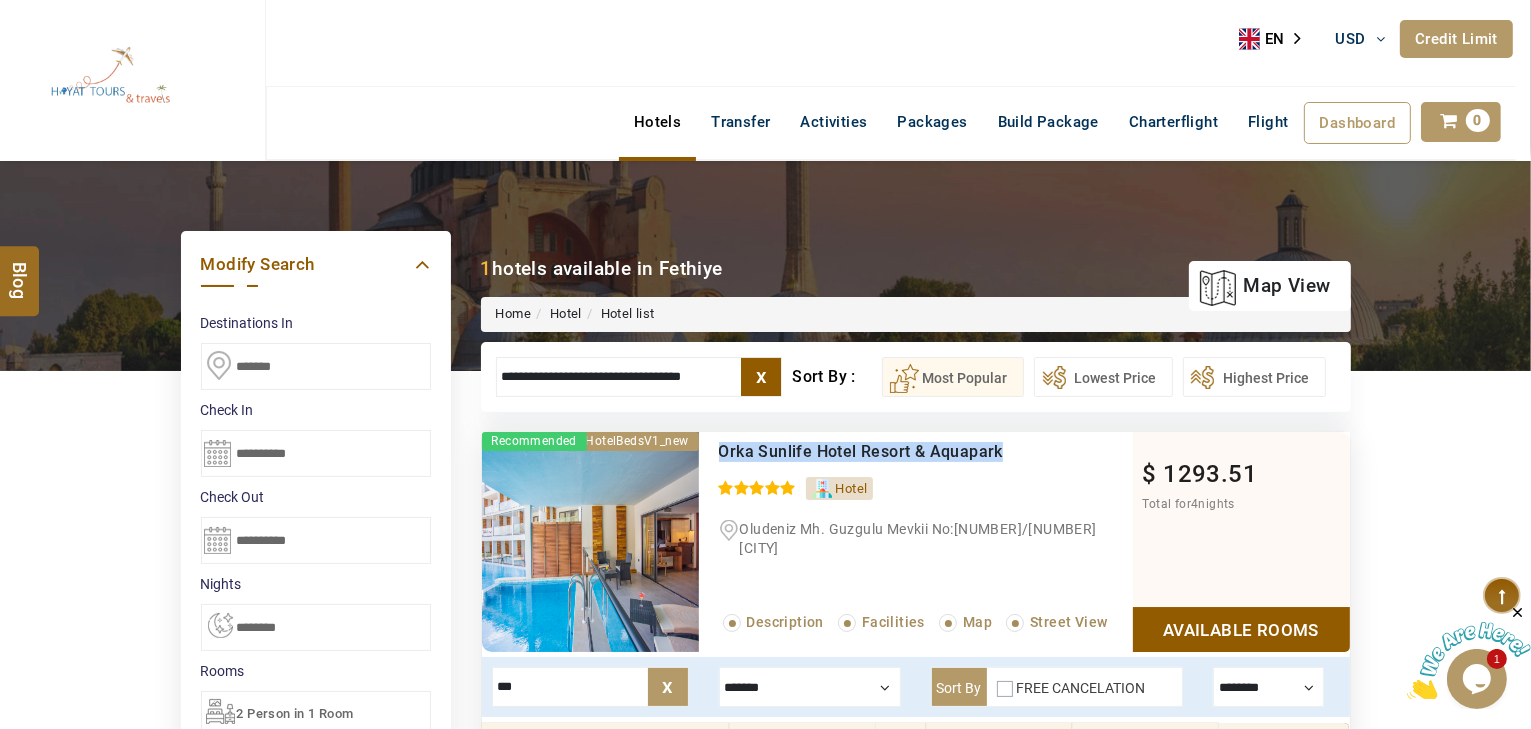 click on "[NAME] Sunlife Hotel Resort & Aquapark 0 / 5 Hotel Oludeniz Mh. Guzgulu Mevkii No:[NUMBER]/[NUMBER] [CITY] Read More... Description   Facilities Map Street View" at bounding box center (916, 542) 